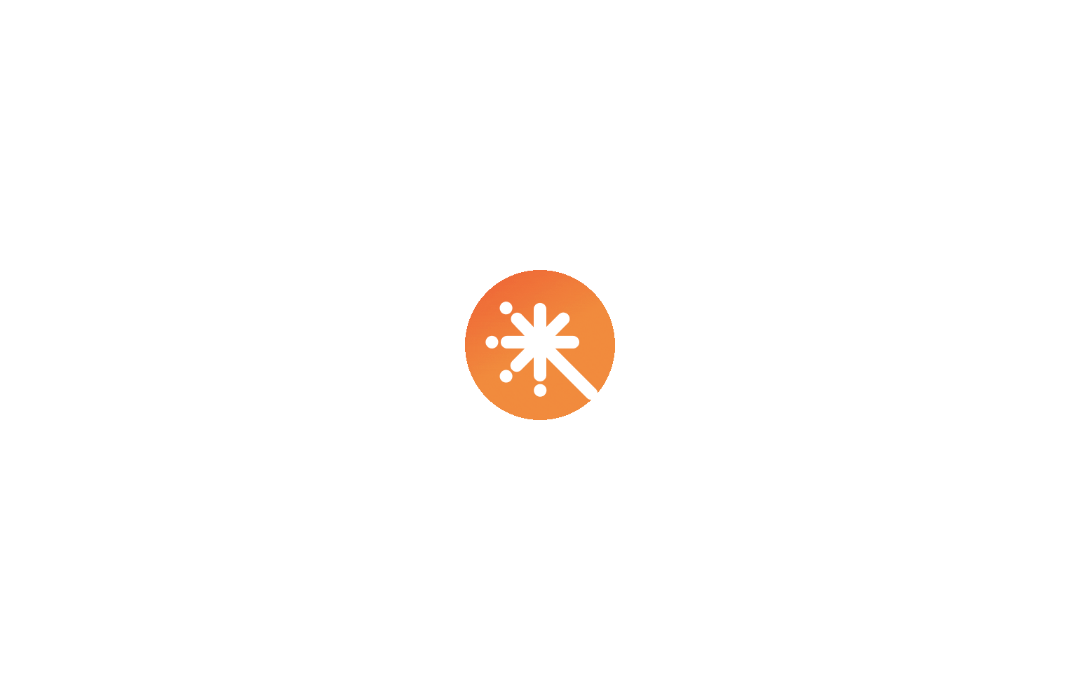scroll, scrollTop: 0, scrollLeft: 0, axis: both 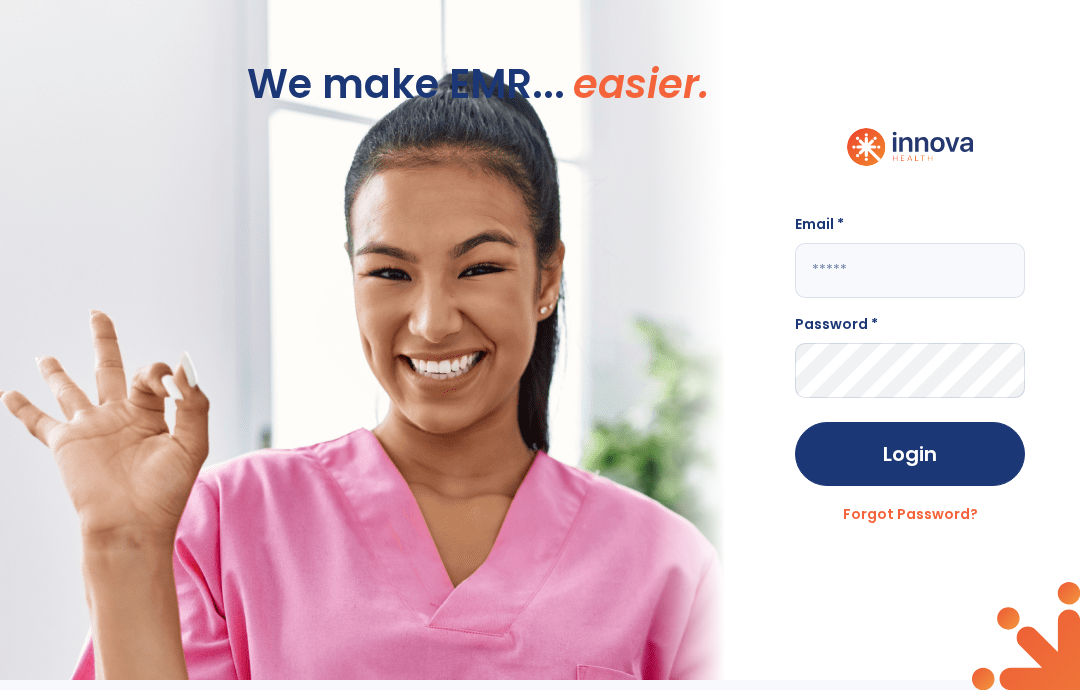 click 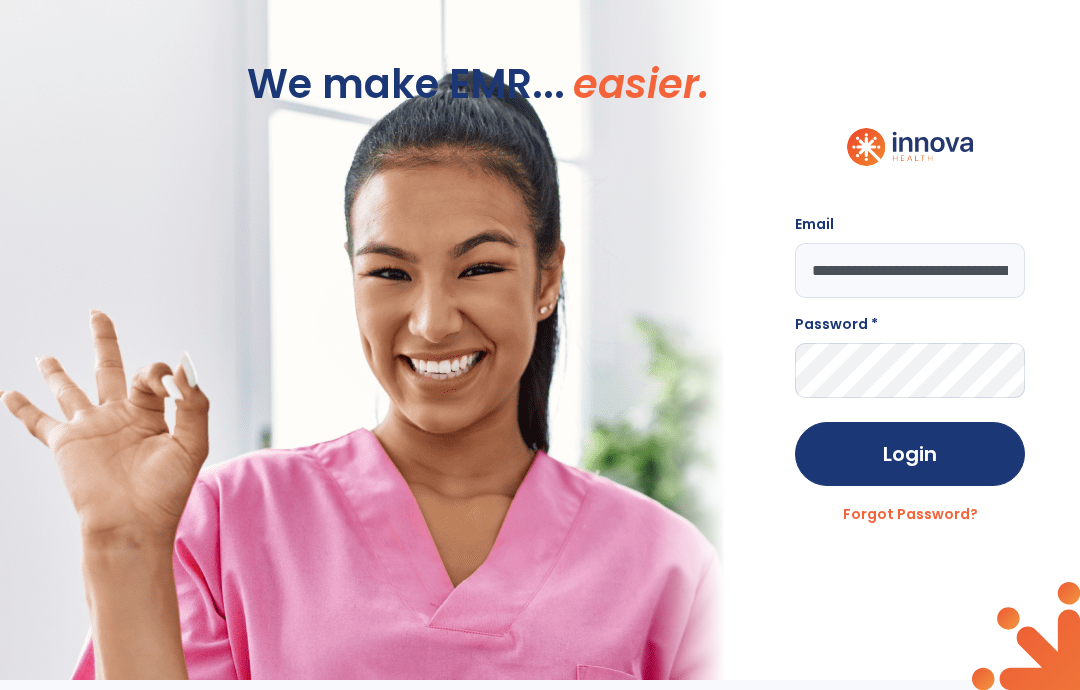 type on "**********" 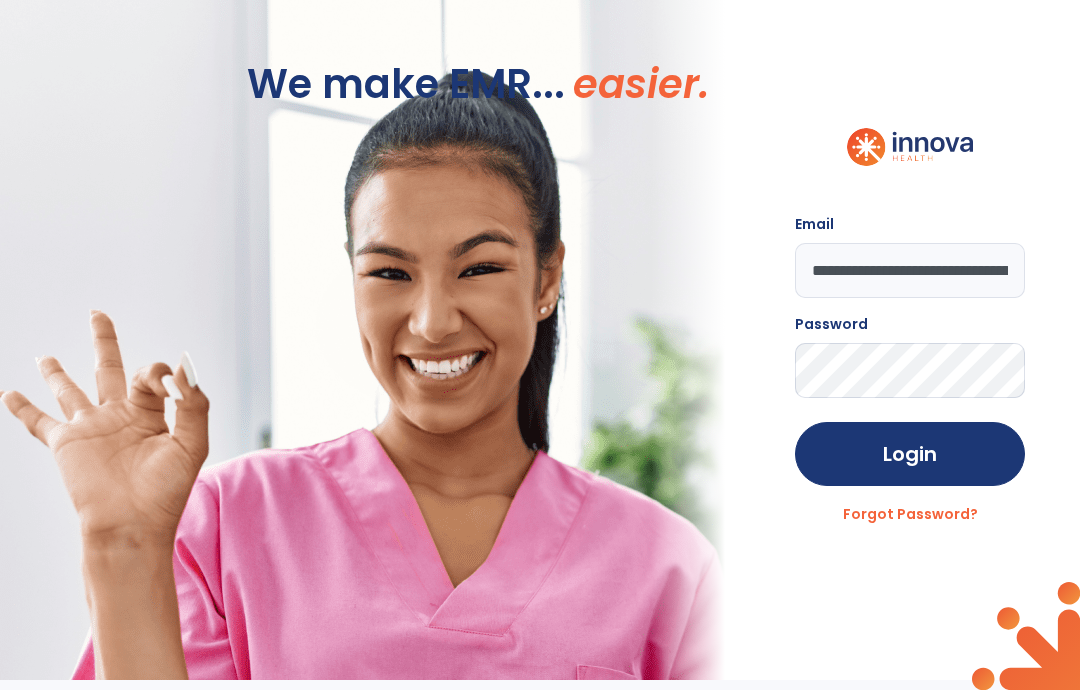 click on "Login" 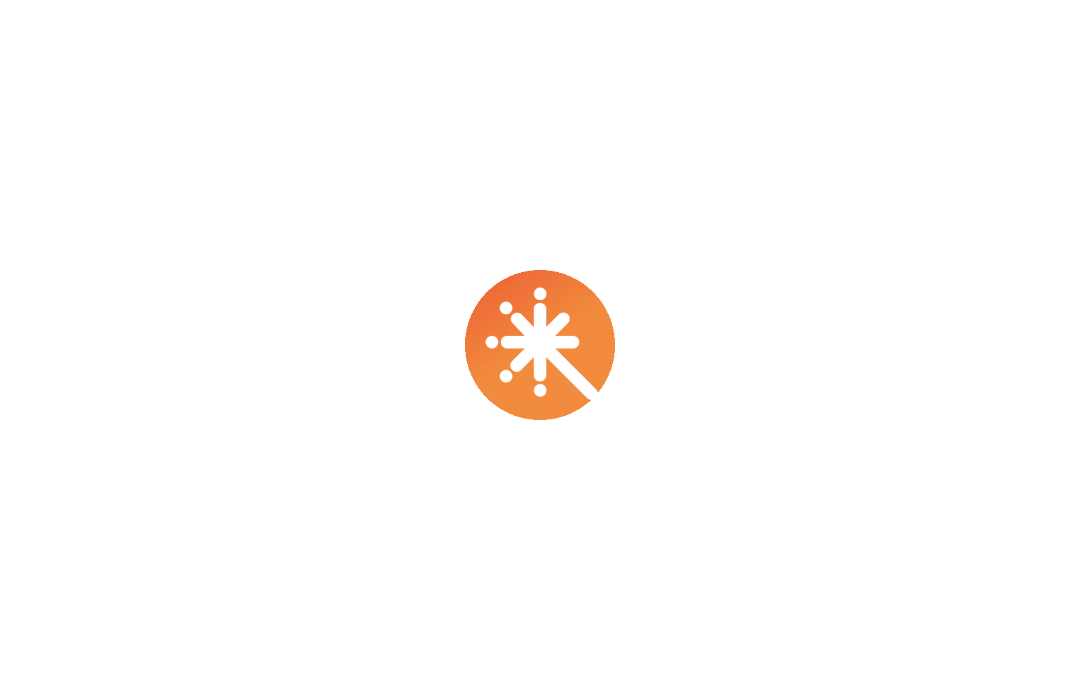 scroll, scrollTop: 0, scrollLeft: 0, axis: both 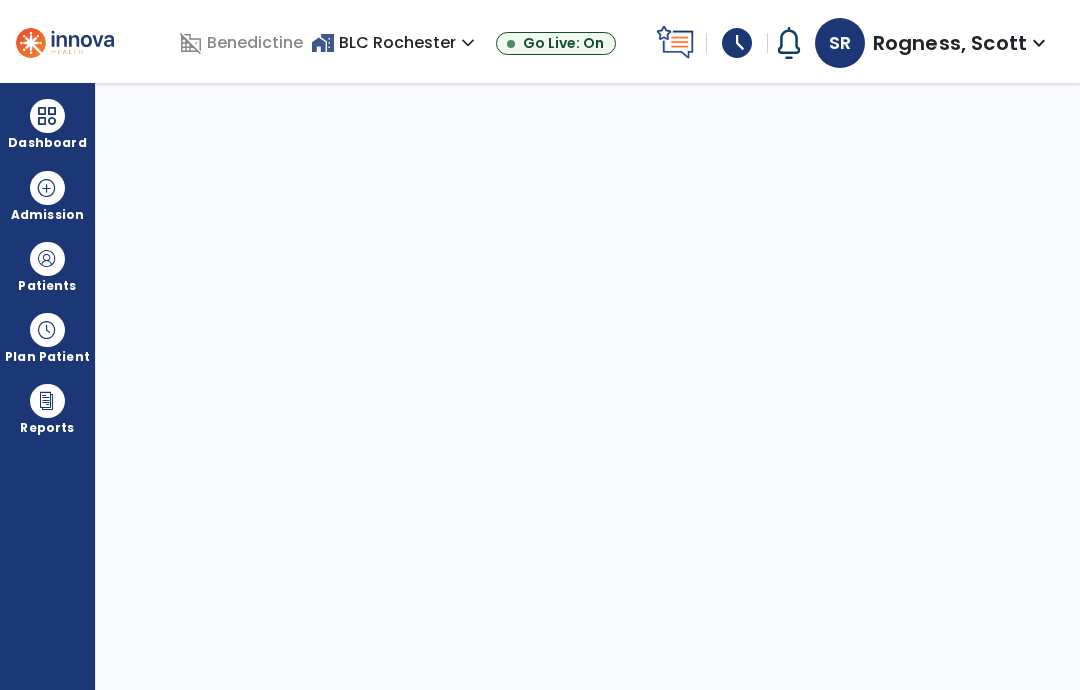 select on "****" 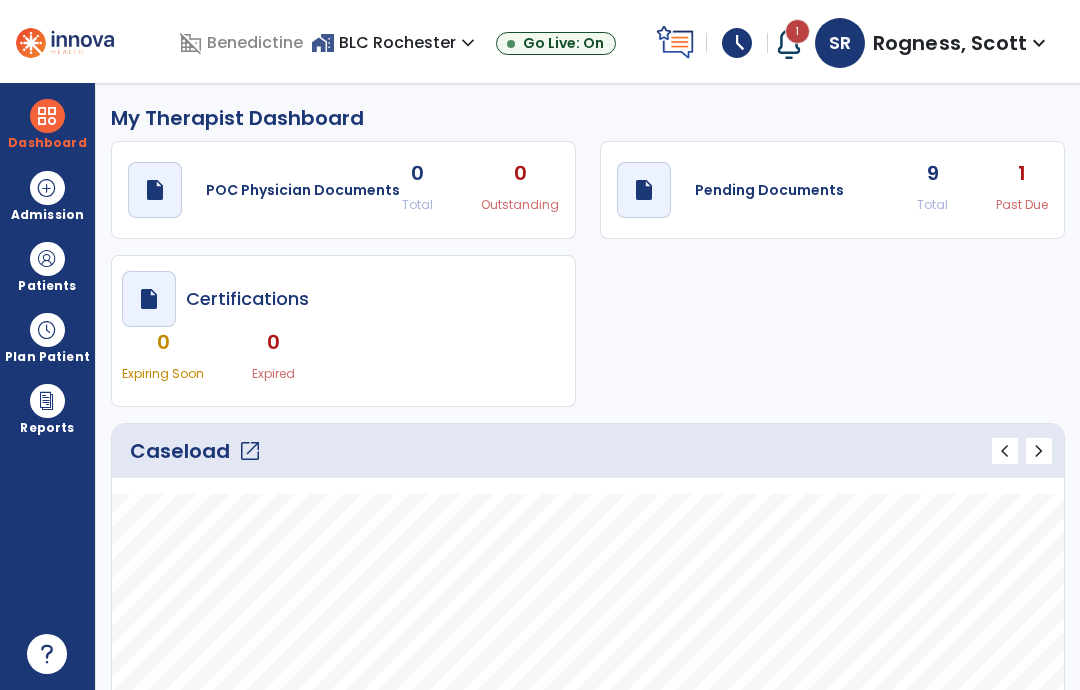 click on "9 Total 1 Past Due" 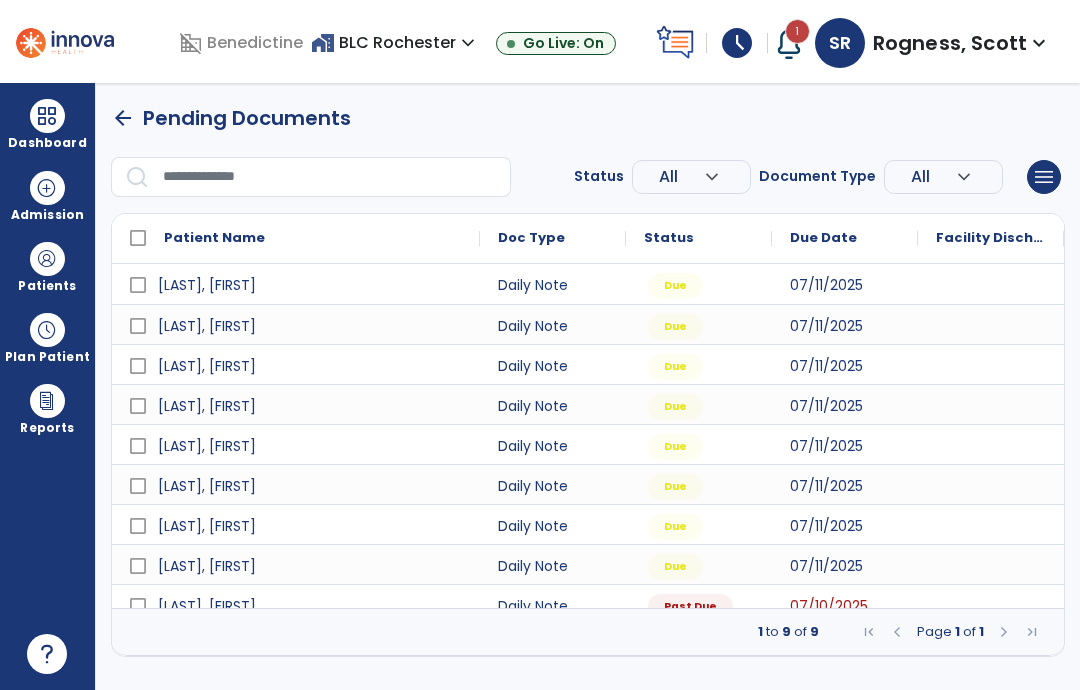 click at bounding box center (991, 284) 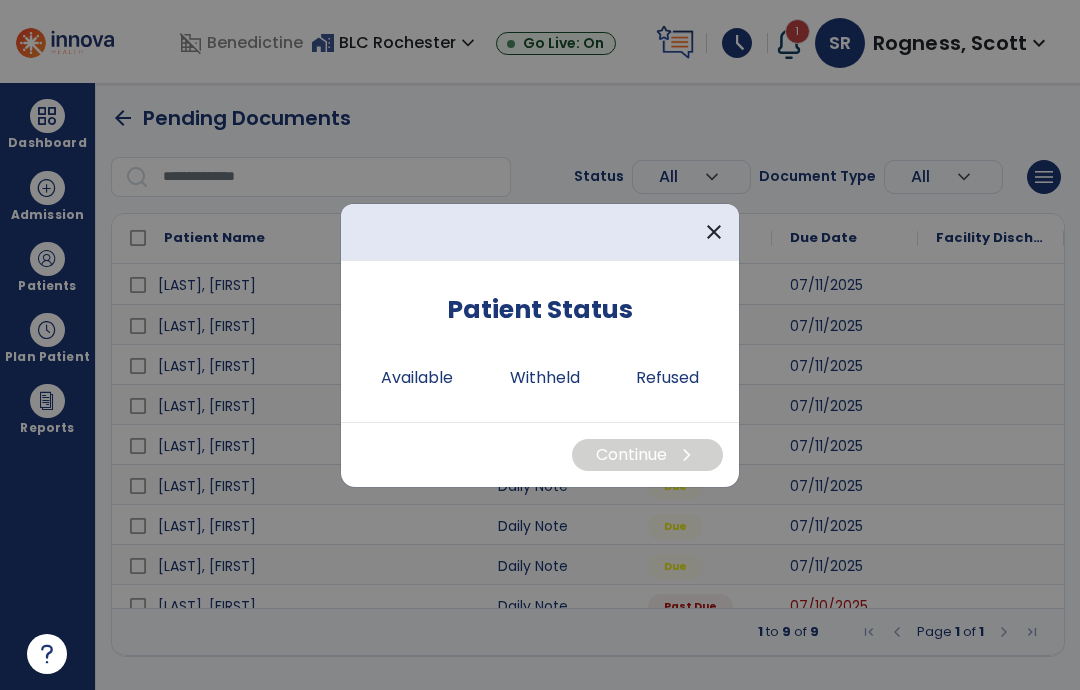click on "Available" at bounding box center [417, 378] 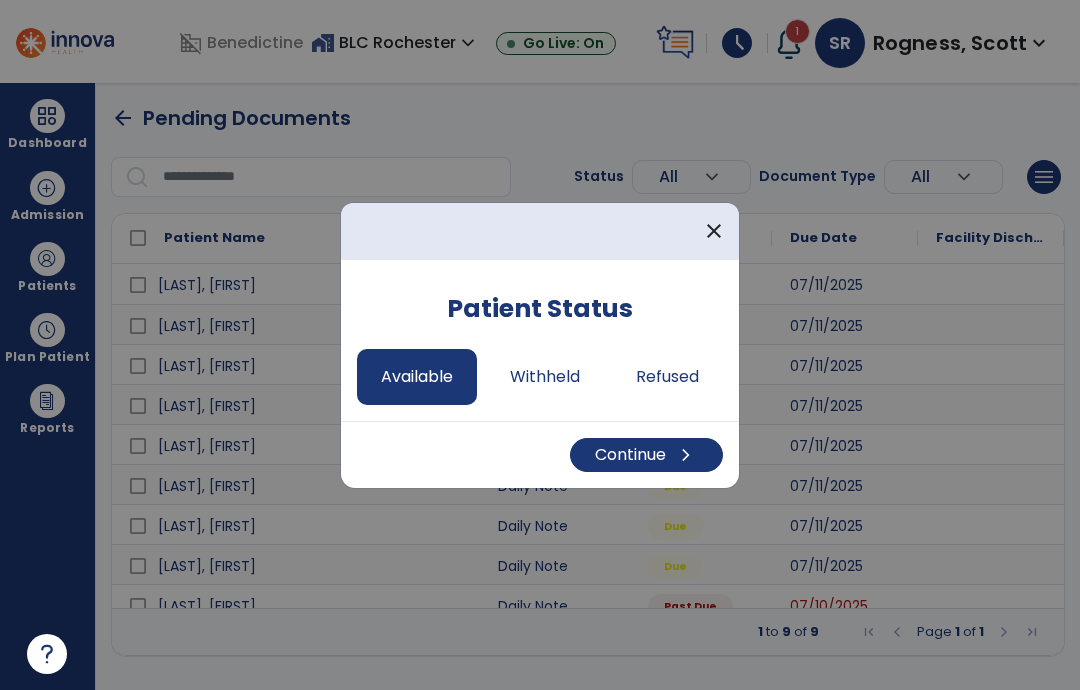 click on "Continue   chevron_right" at bounding box center (646, 455) 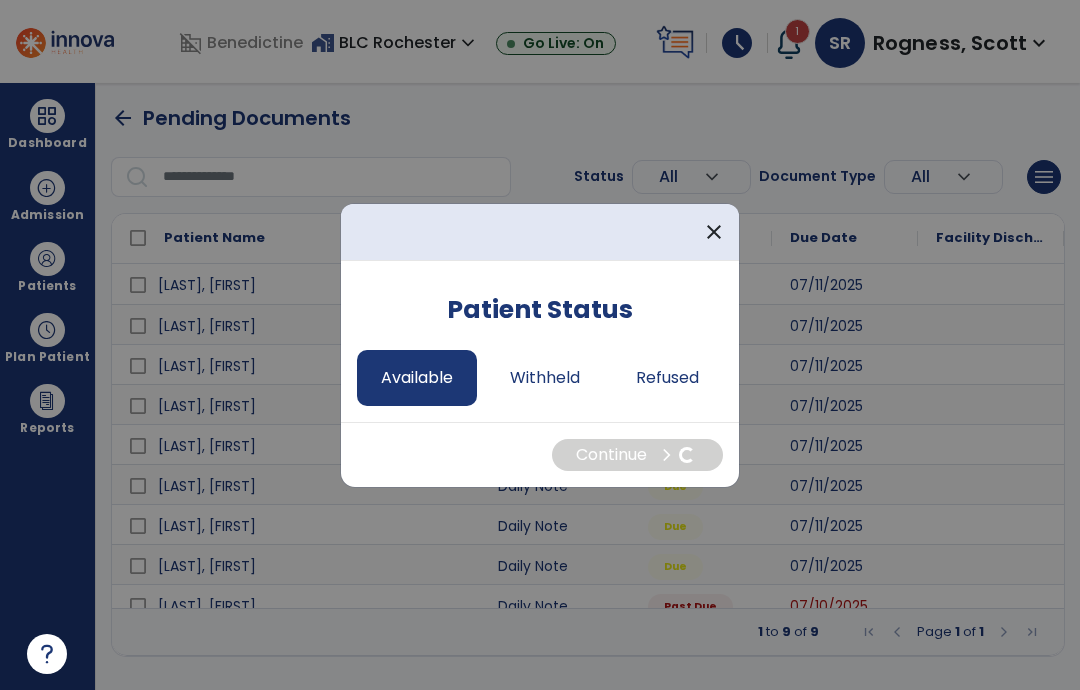 select on "*" 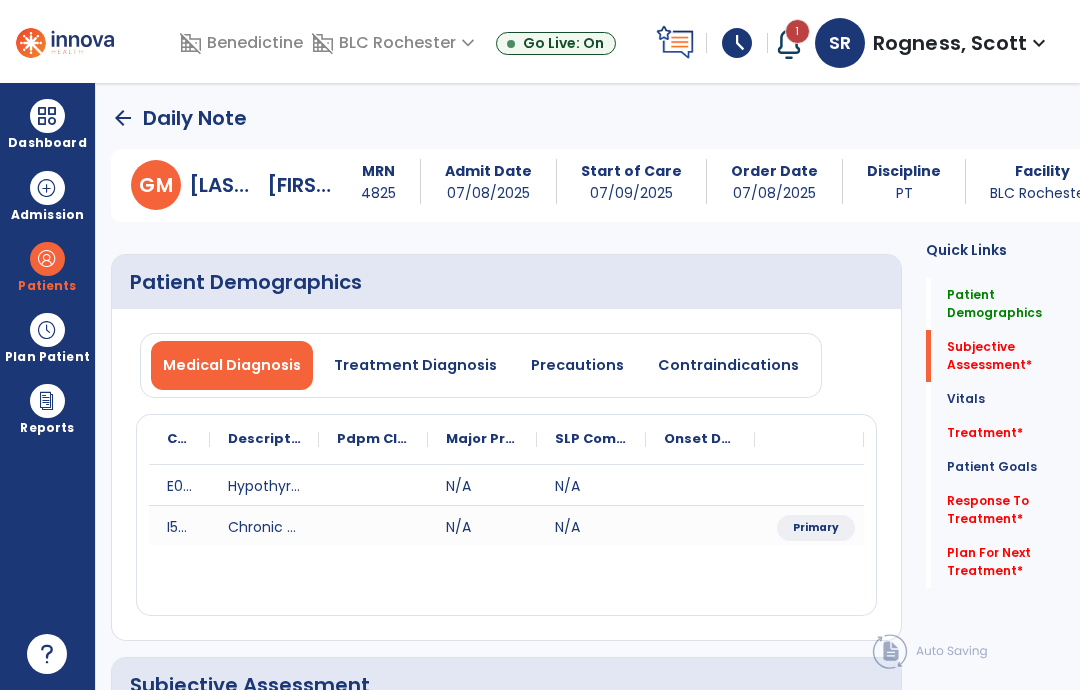 click on "Vitals   Vitals" 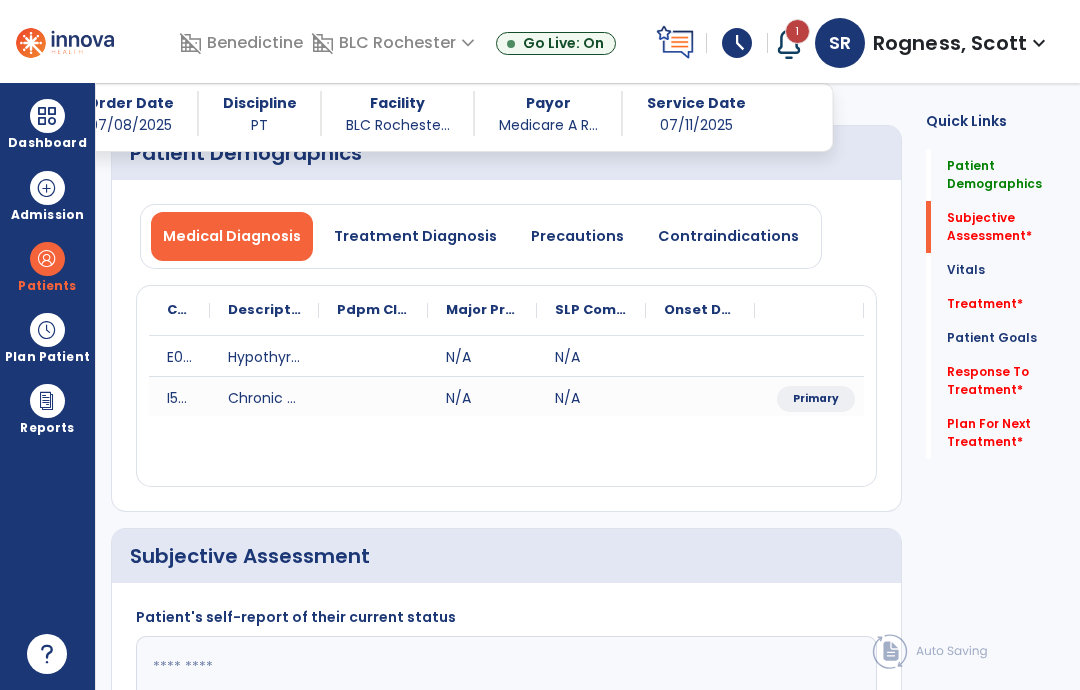 scroll, scrollTop: 68, scrollLeft: 0, axis: vertical 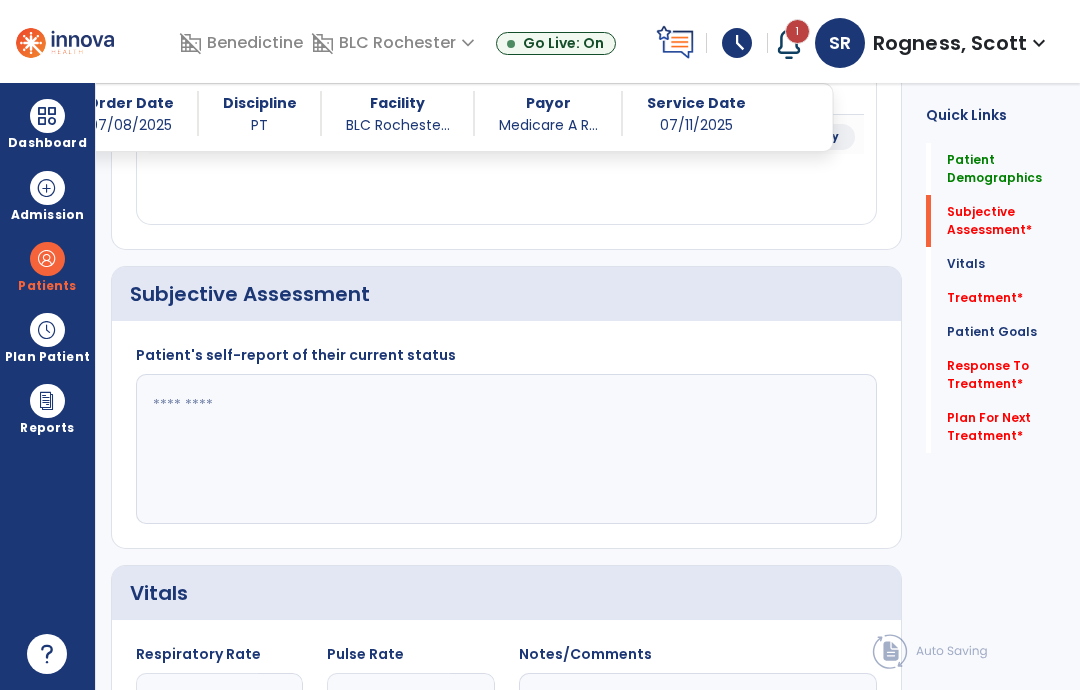 click 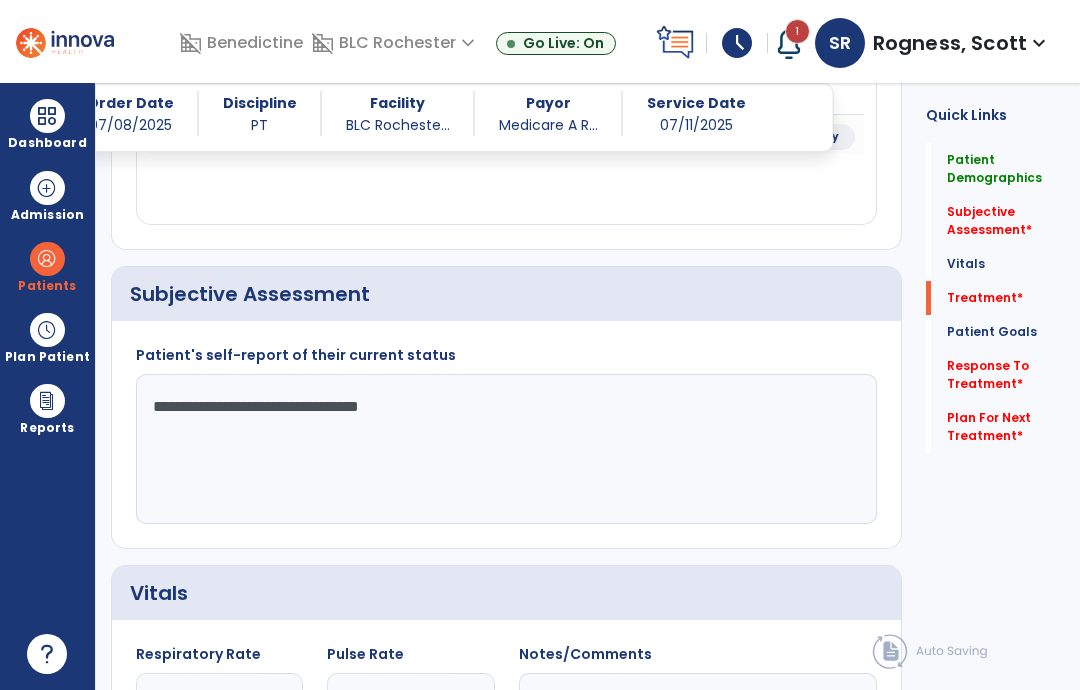 type on "**********" 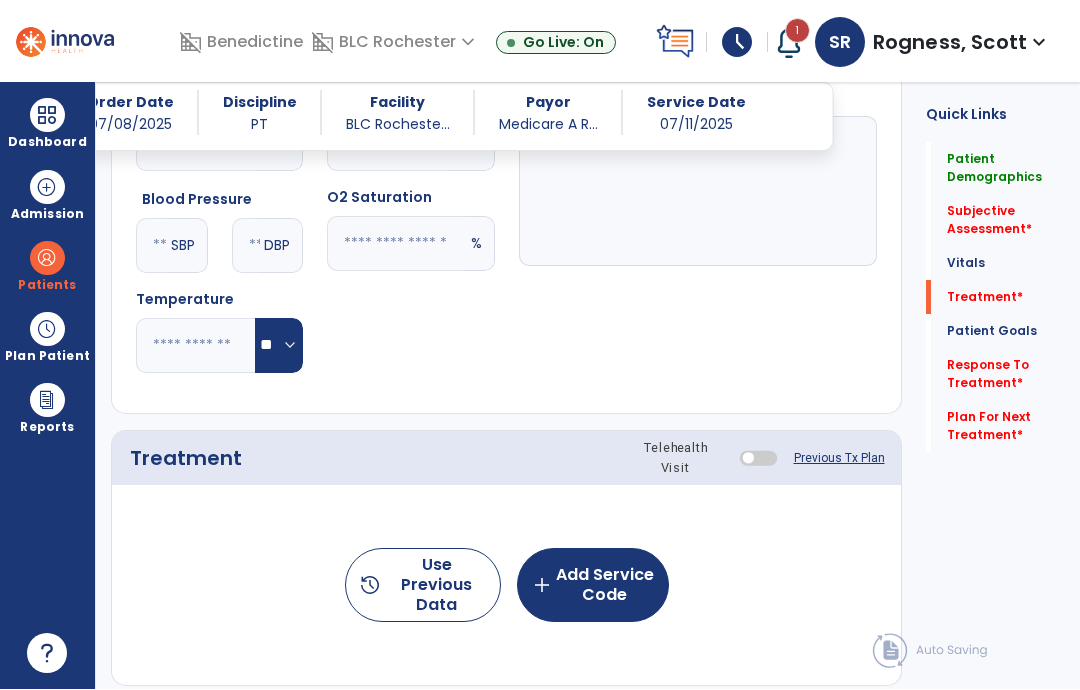 scroll, scrollTop: 1062, scrollLeft: 0, axis: vertical 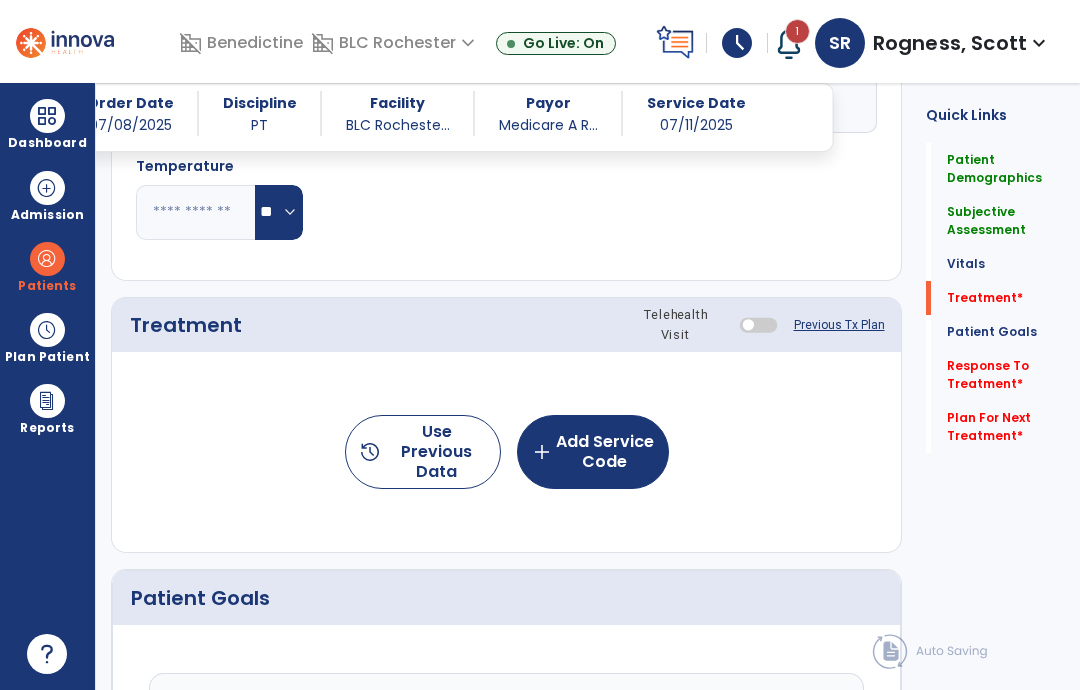 click on "add  Add Service Code" 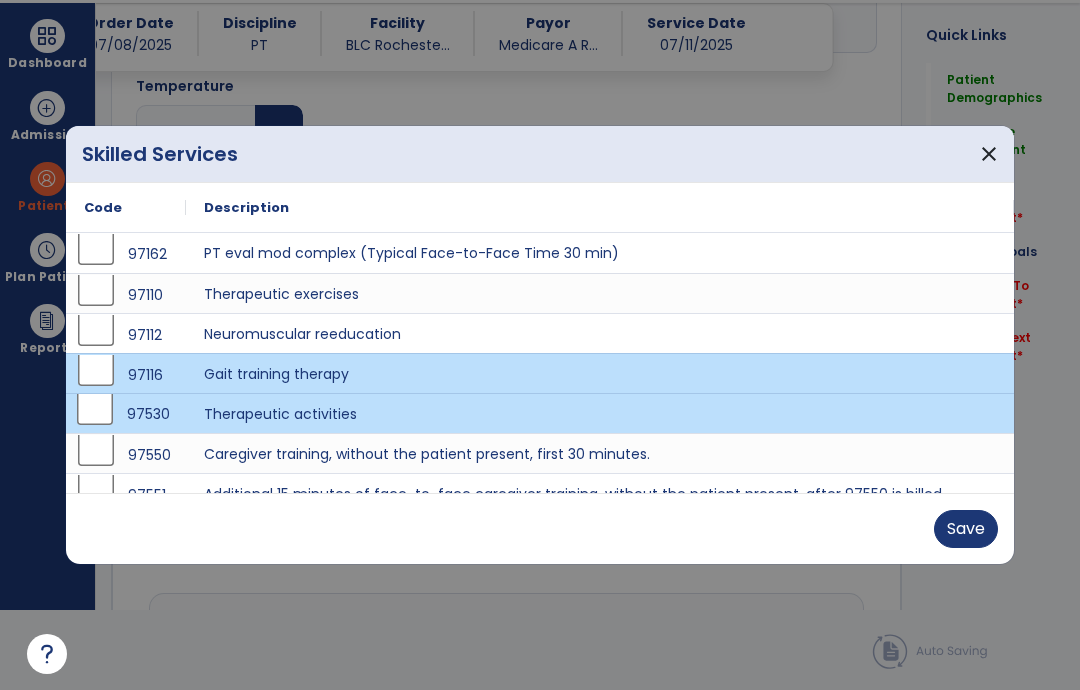 click on "Save" at bounding box center (966, 529) 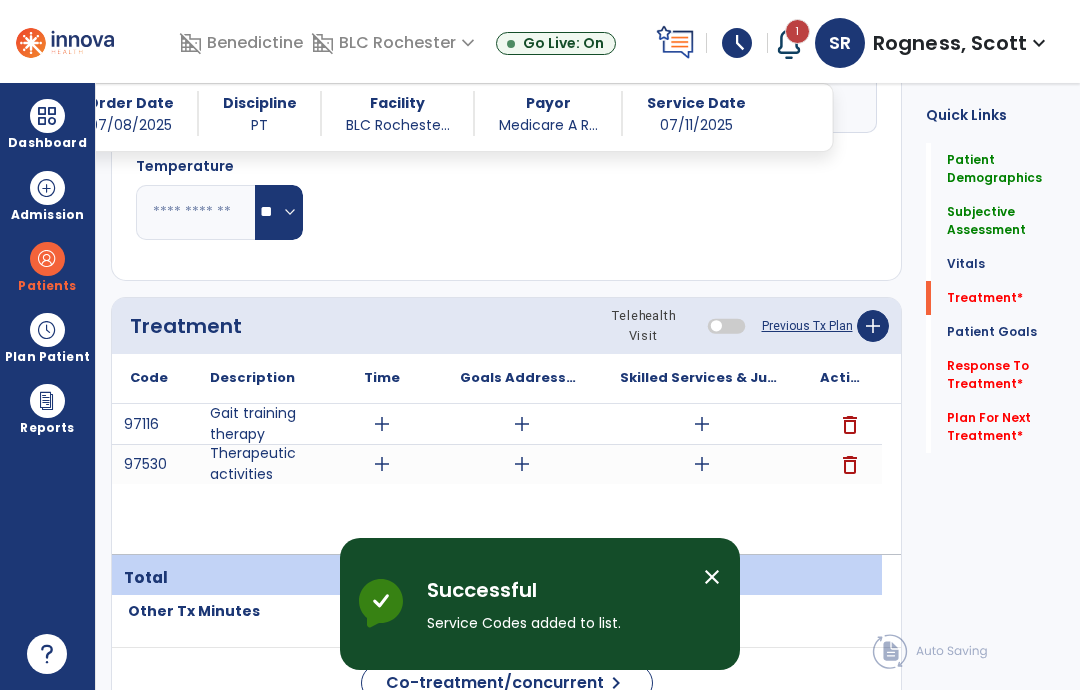 scroll, scrollTop: 80, scrollLeft: 0, axis: vertical 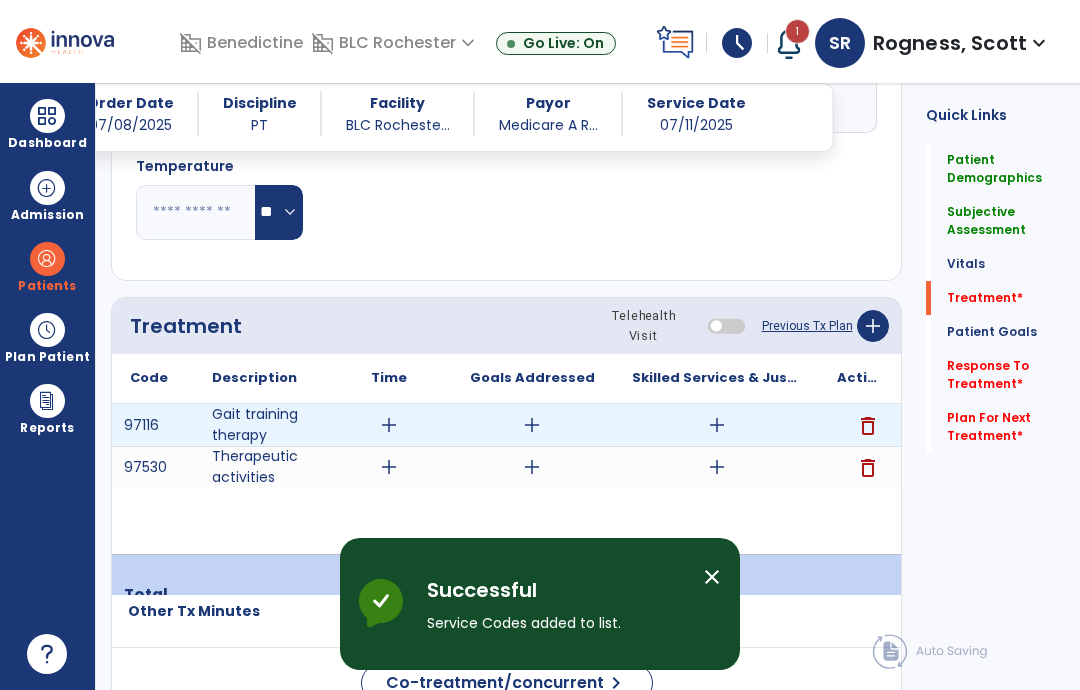 click on "add" at bounding box center (717, 425) 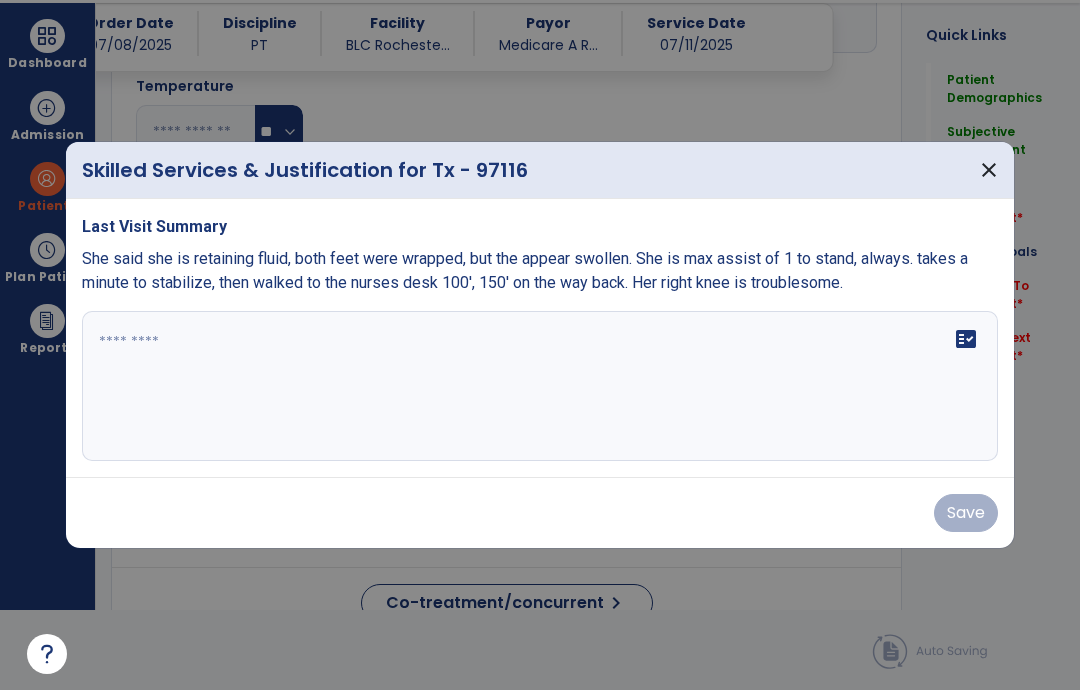 click on "fact_check" at bounding box center (540, 386) 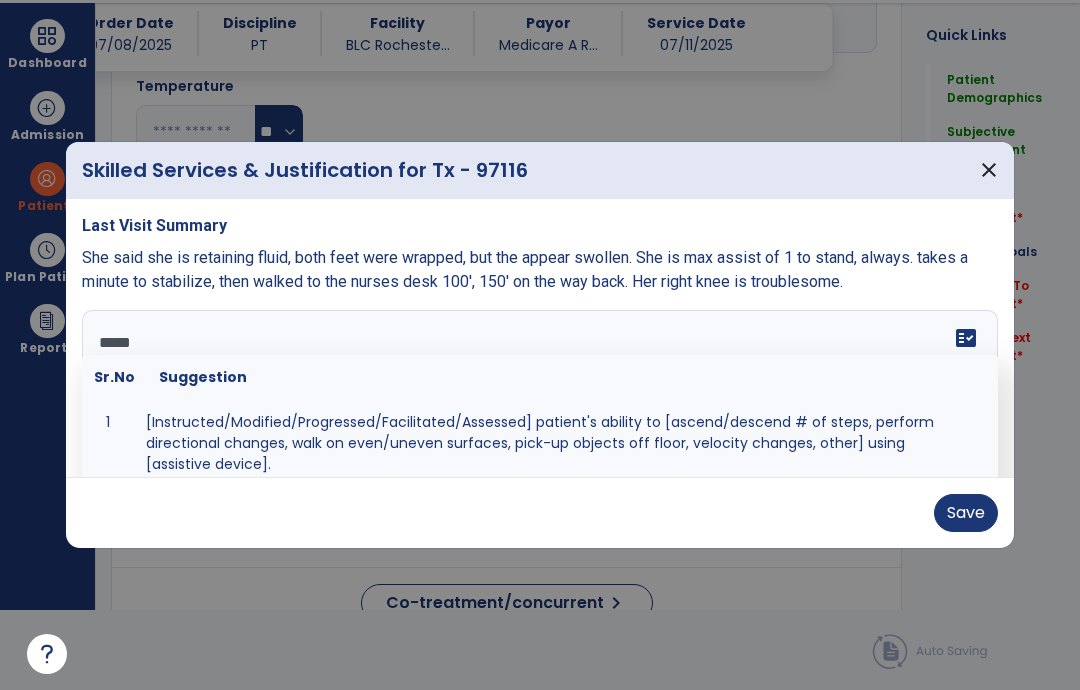 scroll, scrollTop: 0, scrollLeft: 0, axis: both 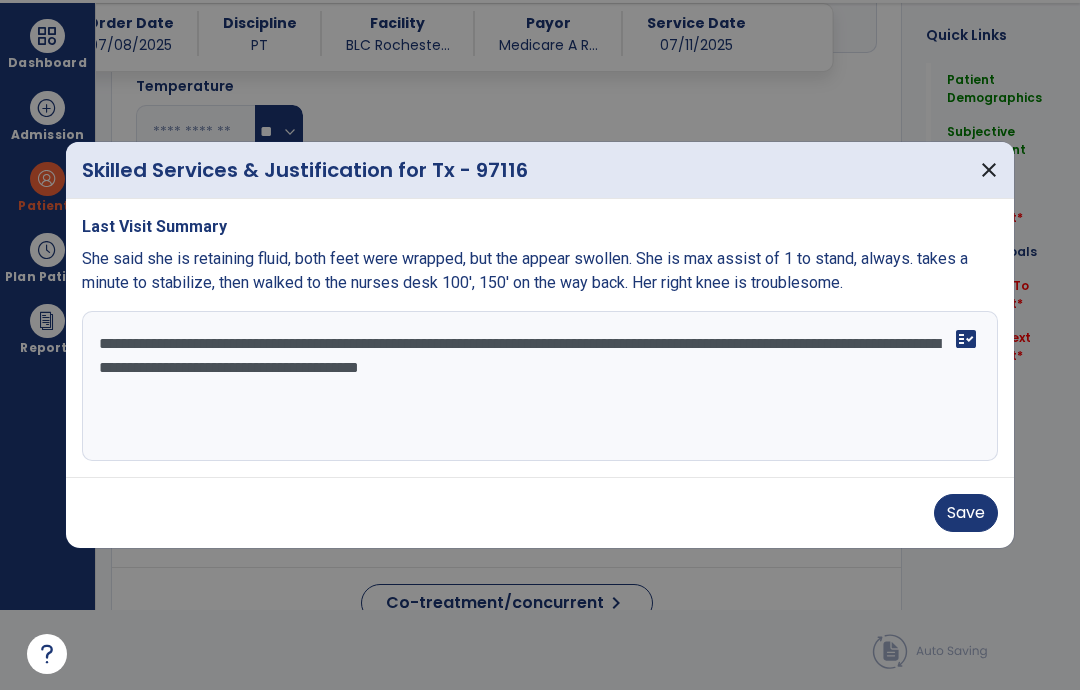type on "**********" 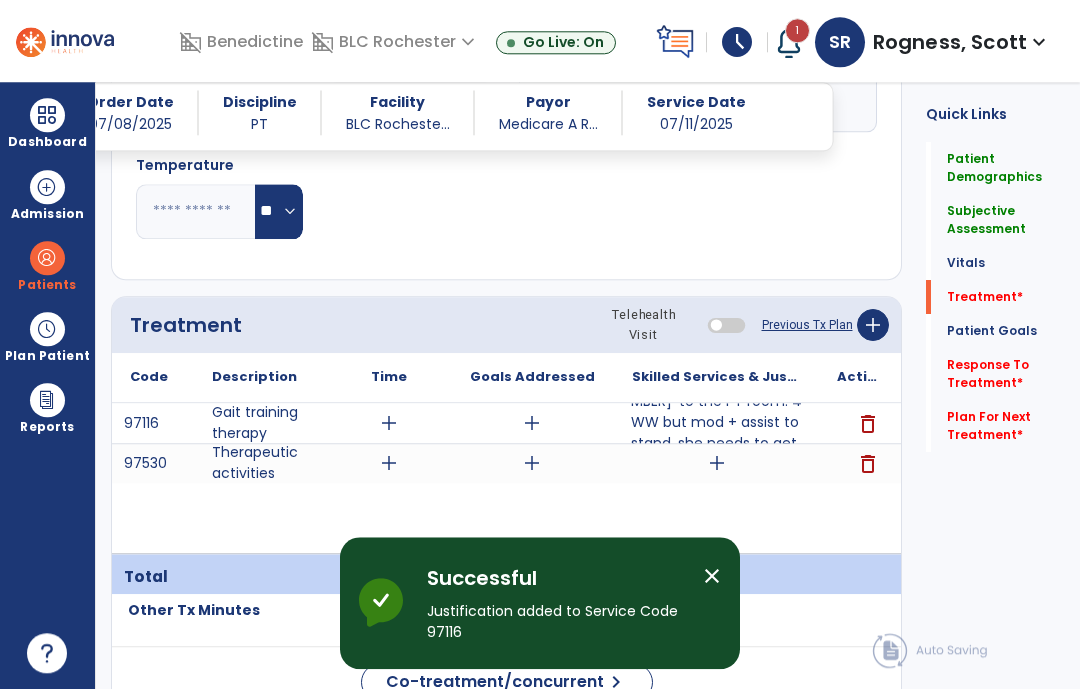 scroll, scrollTop: 80, scrollLeft: 0, axis: vertical 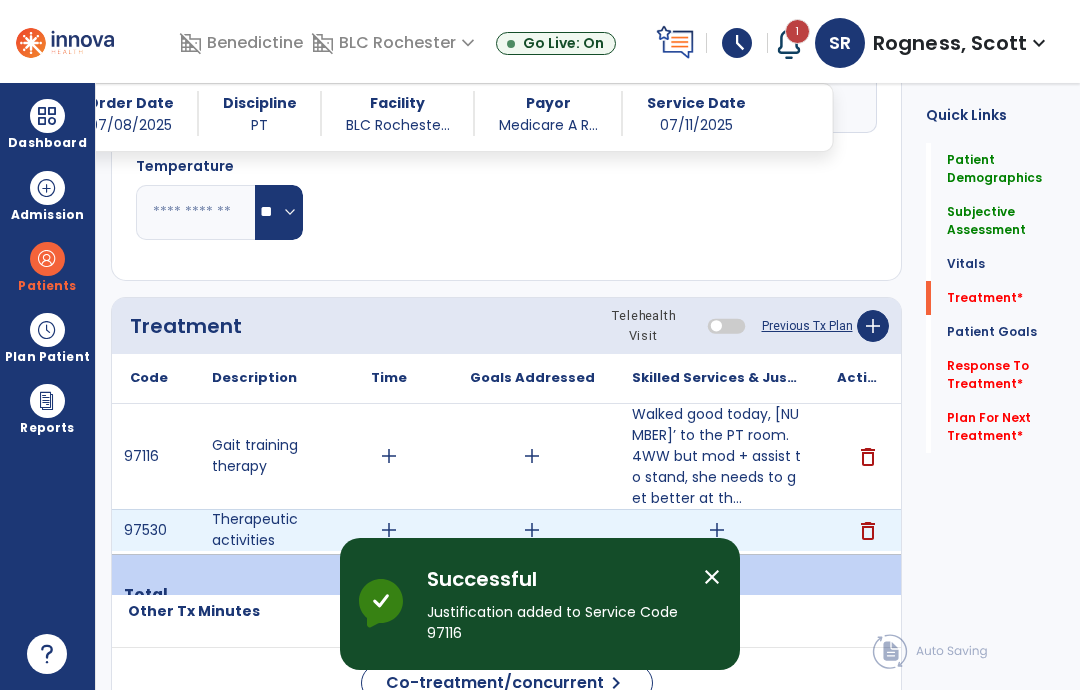 click on "add" at bounding box center [717, 530] 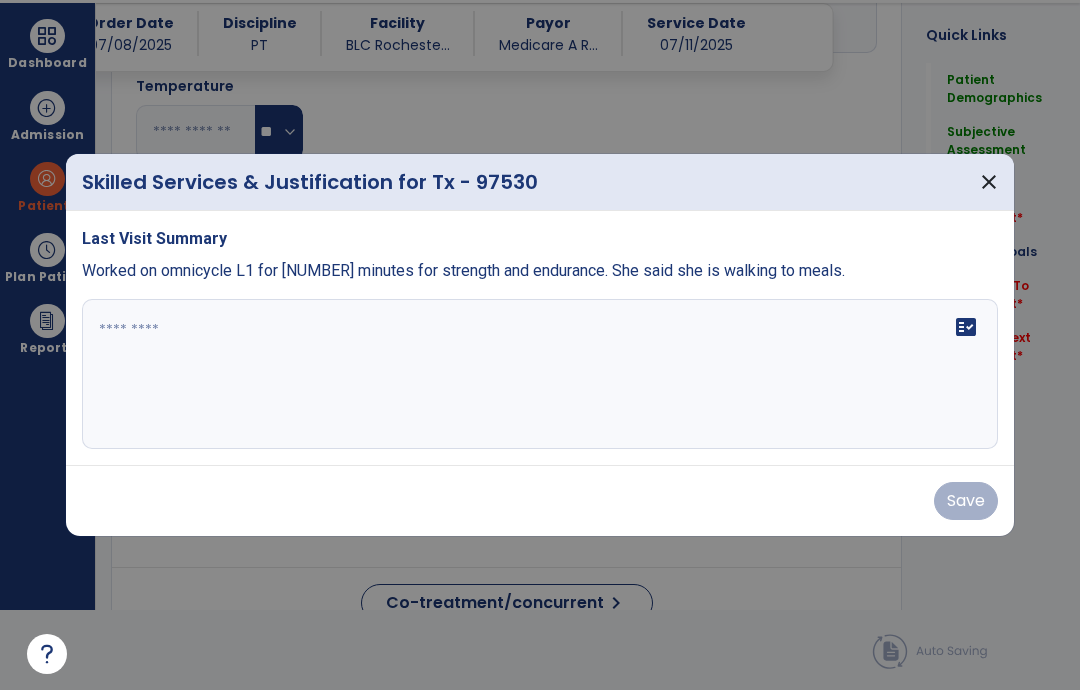 click at bounding box center [540, 374] 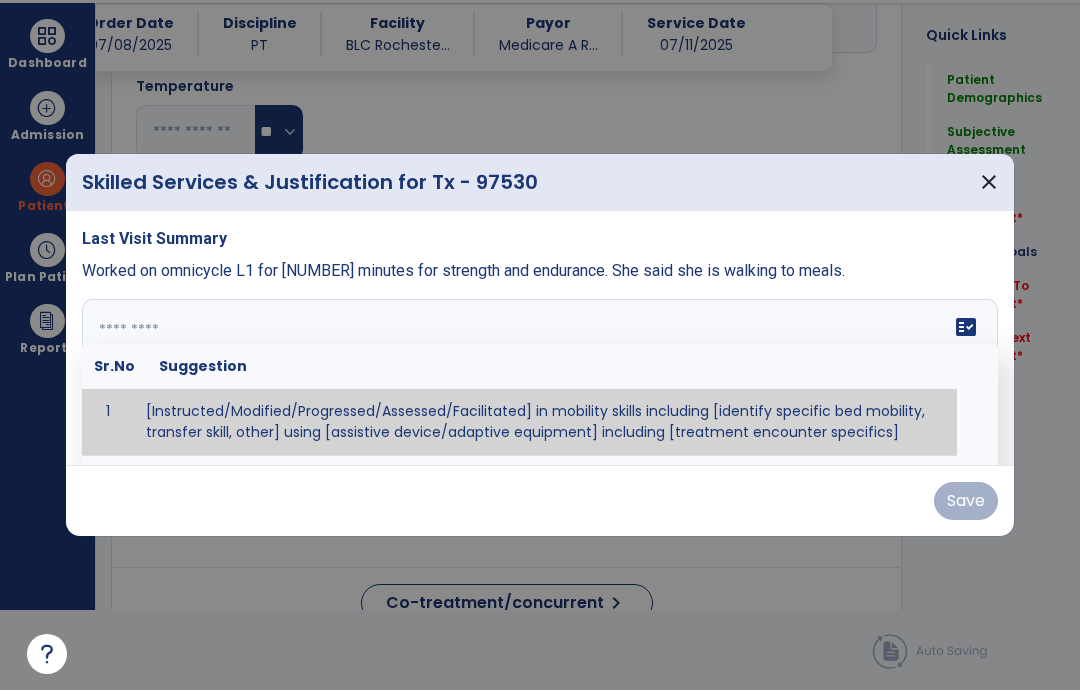 type on "*" 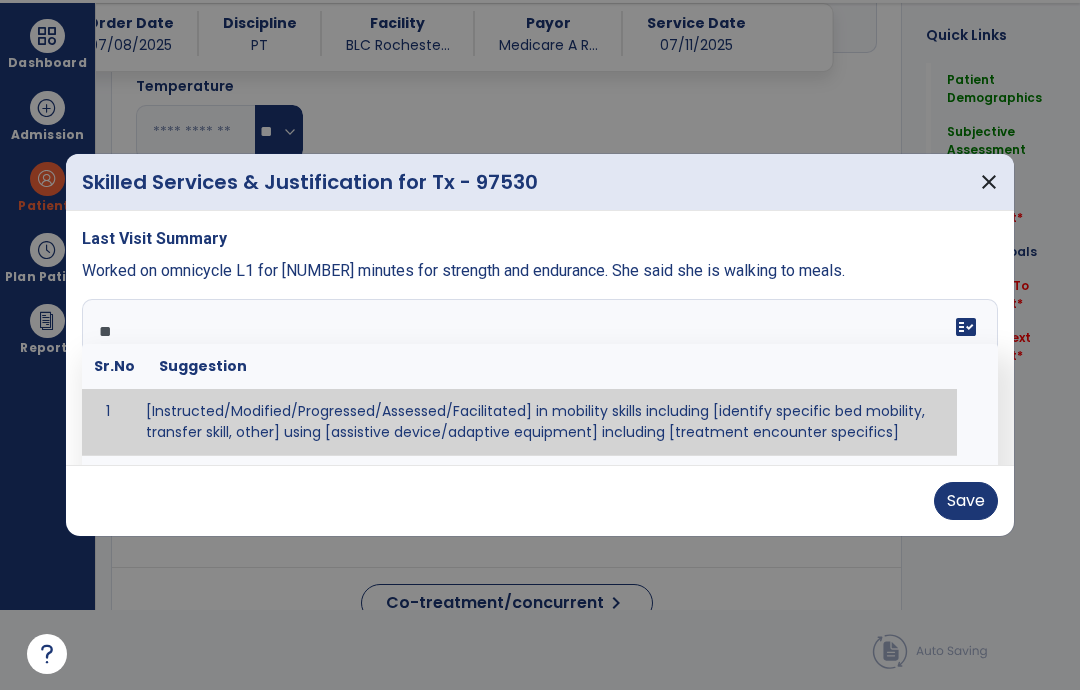type on "*" 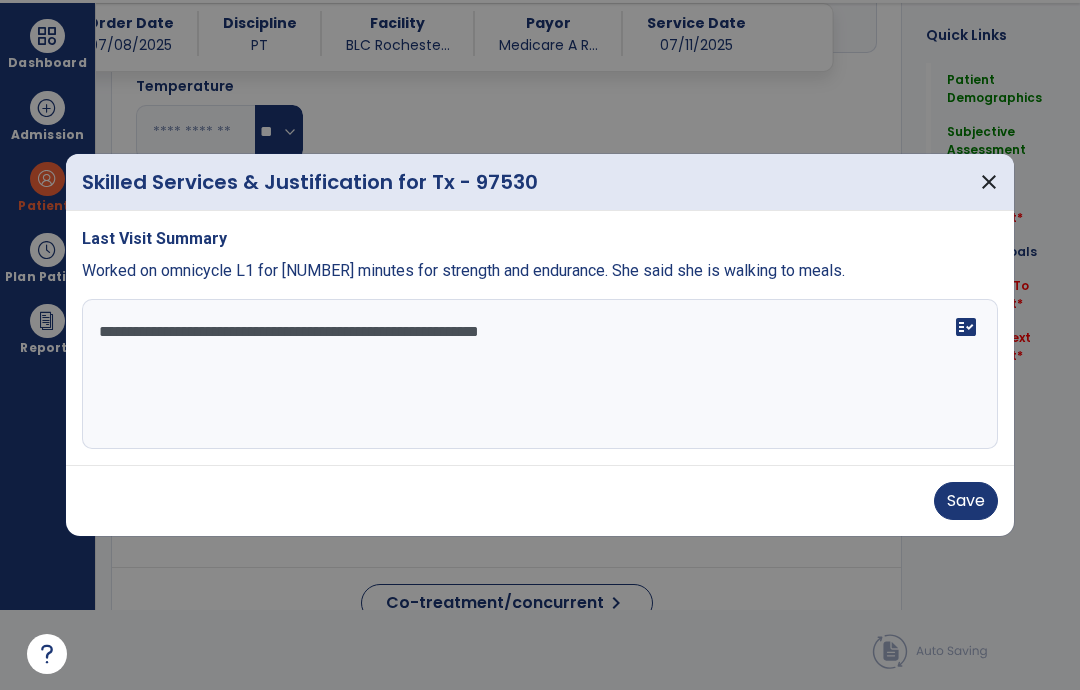 type on "**********" 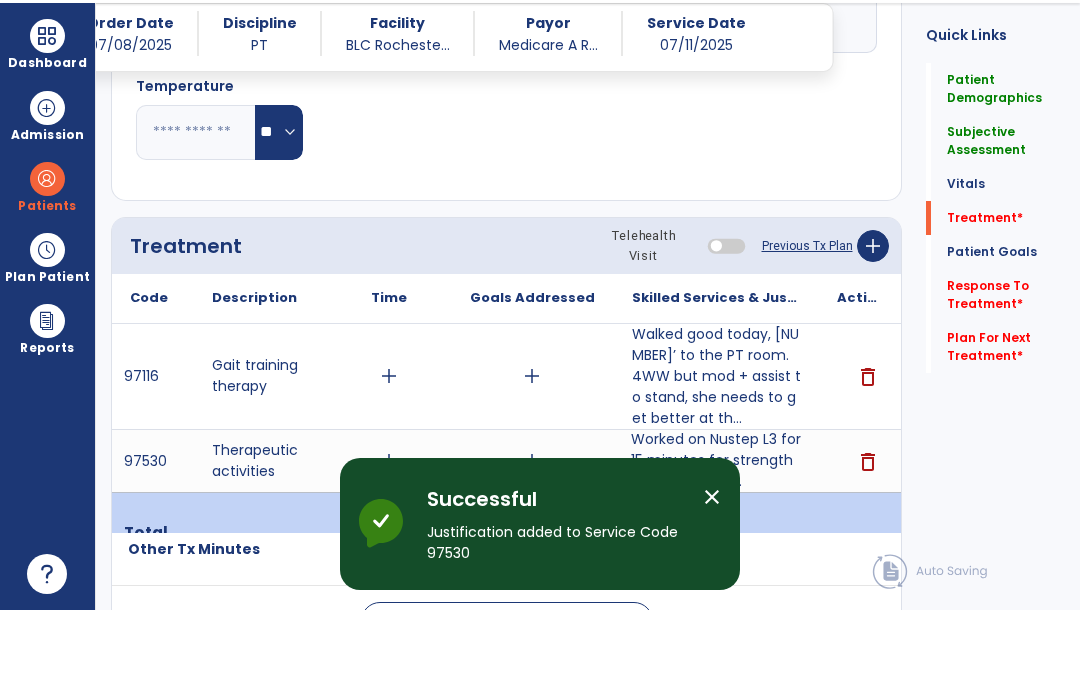 scroll, scrollTop: 80, scrollLeft: 0, axis: vertical 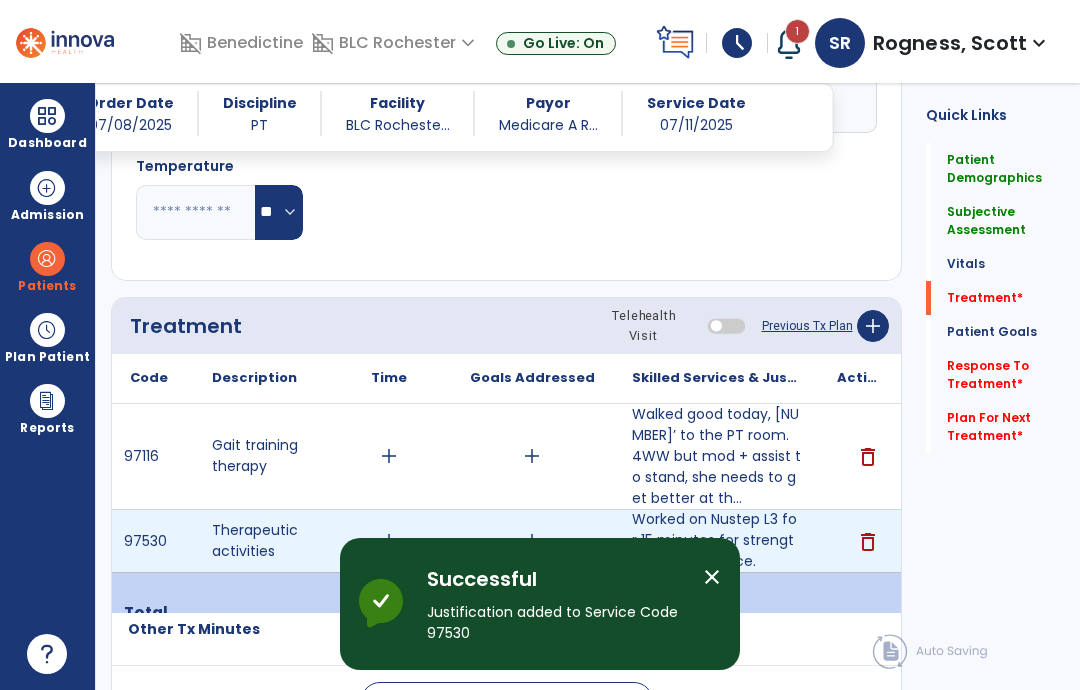 click on "add" at bounding box center (389, 541) 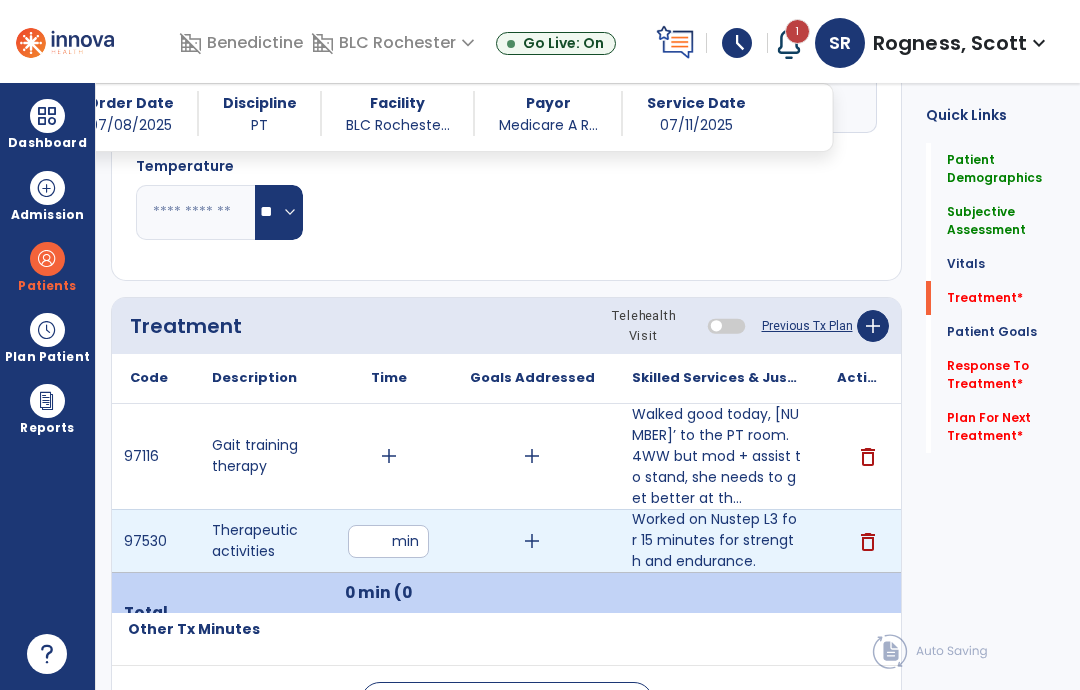 type on "**" 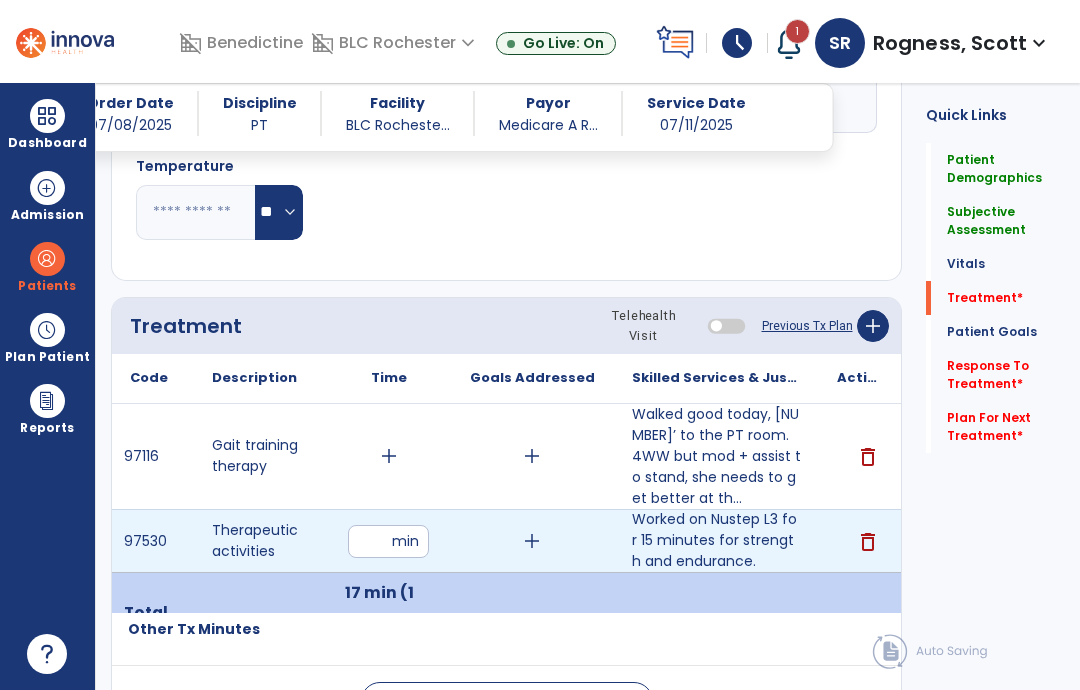 click on "add" at bounding box center (389, 456) 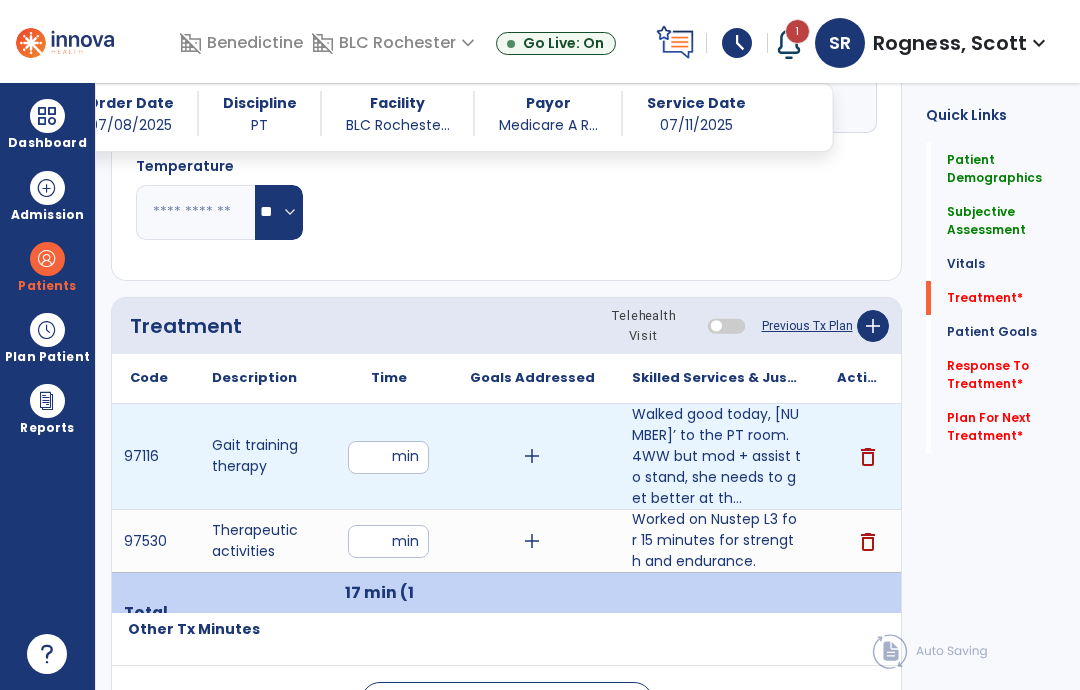 type on "**" 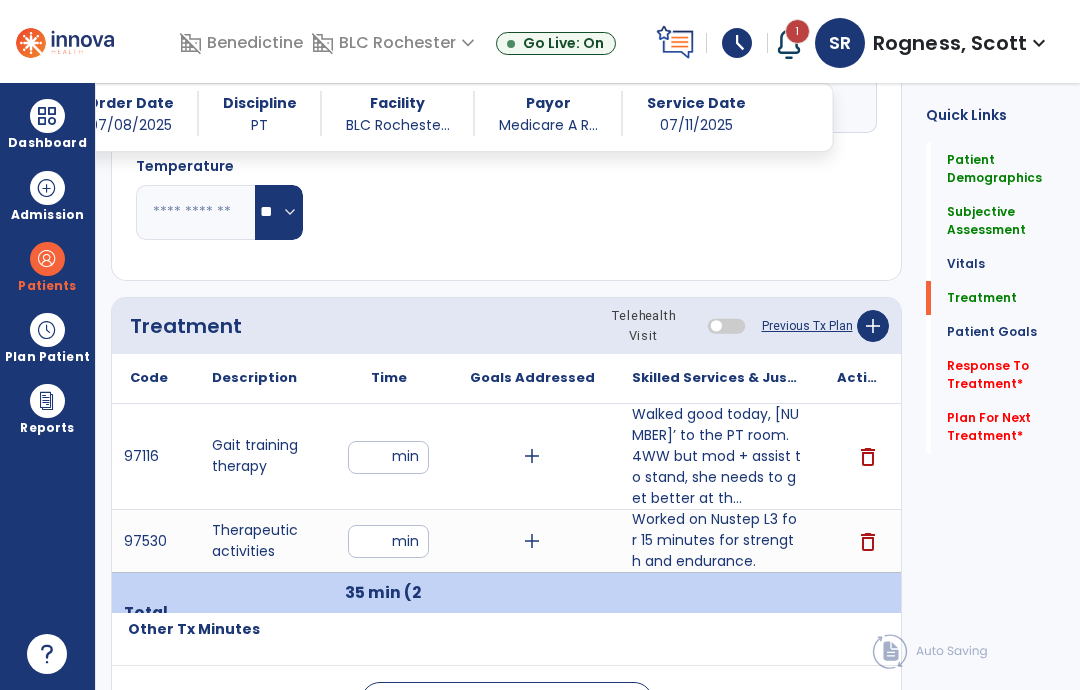 click on "**" at bounding box center (388, 457) 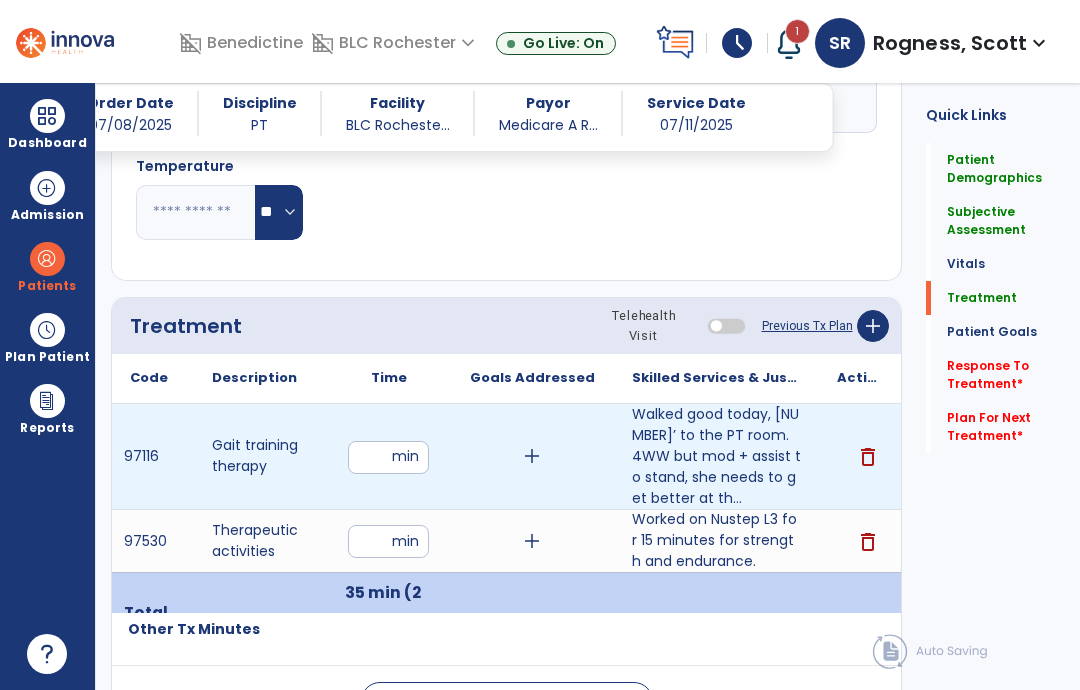 type on "*" 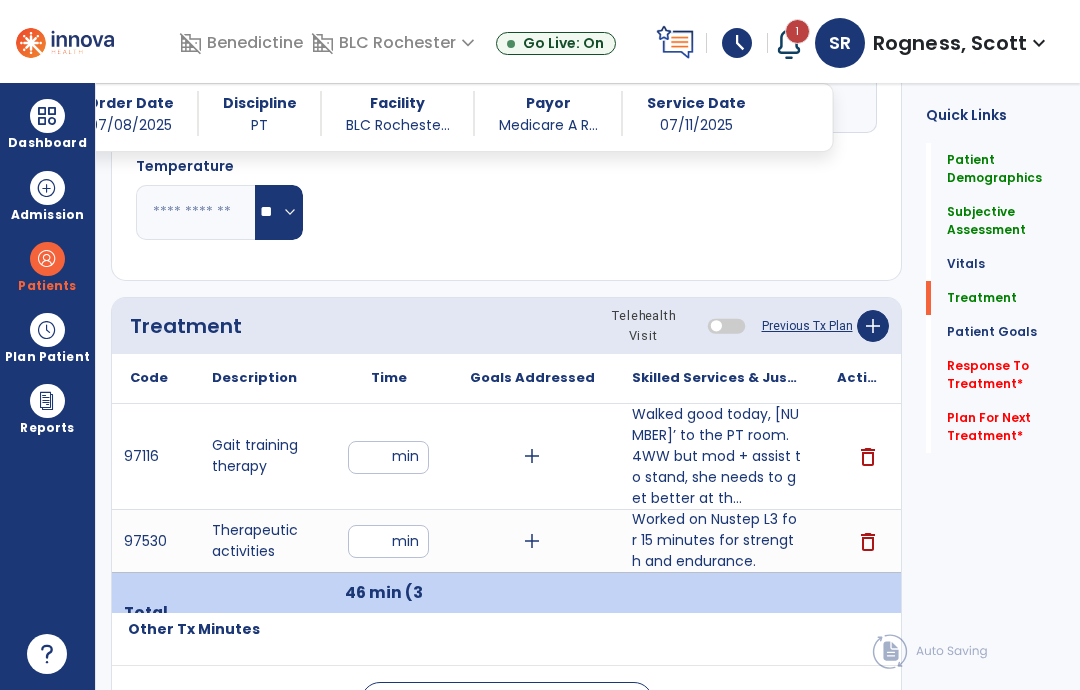 click on "**" at bounding box center [388, 457] 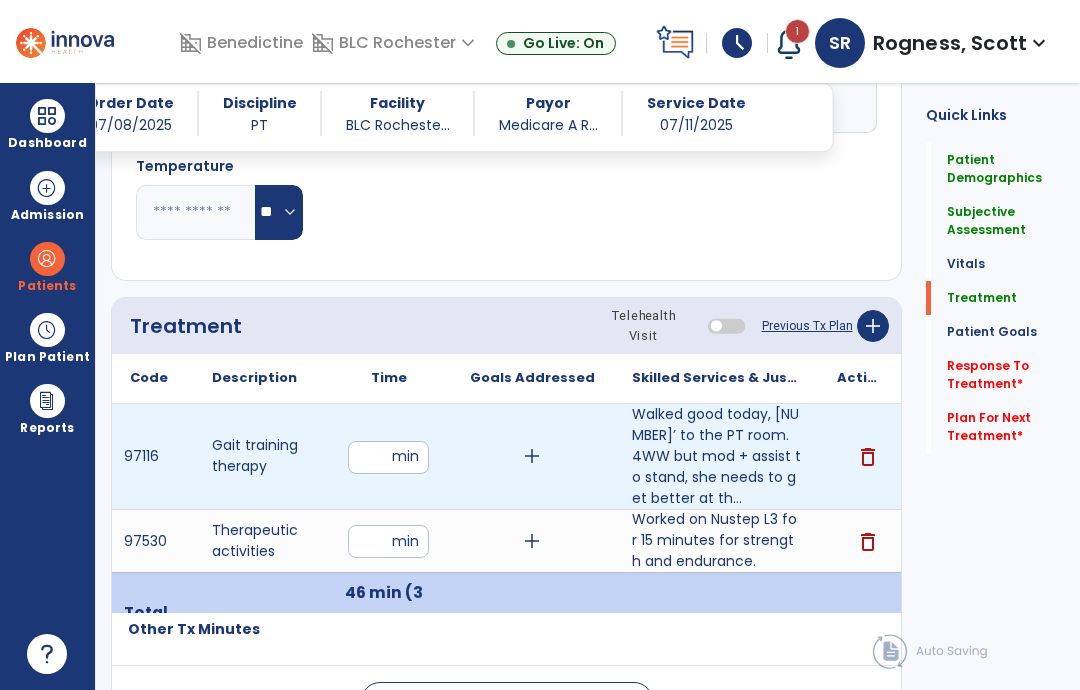 type on "**" 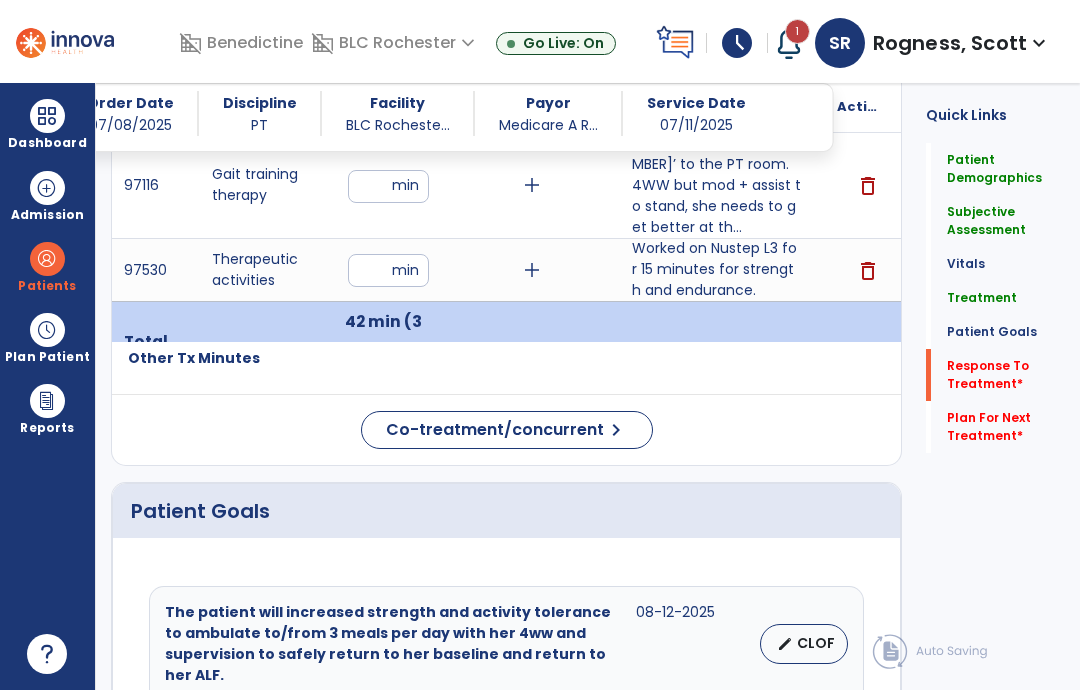 click on "Response To Treatment   *" 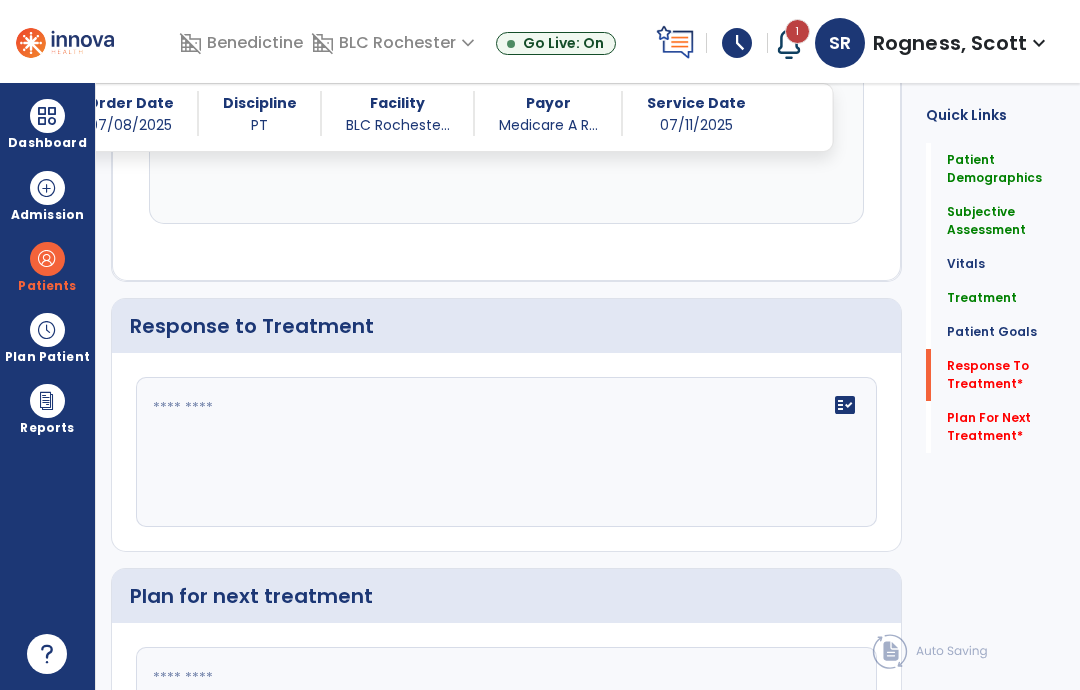 click on "fact_check" 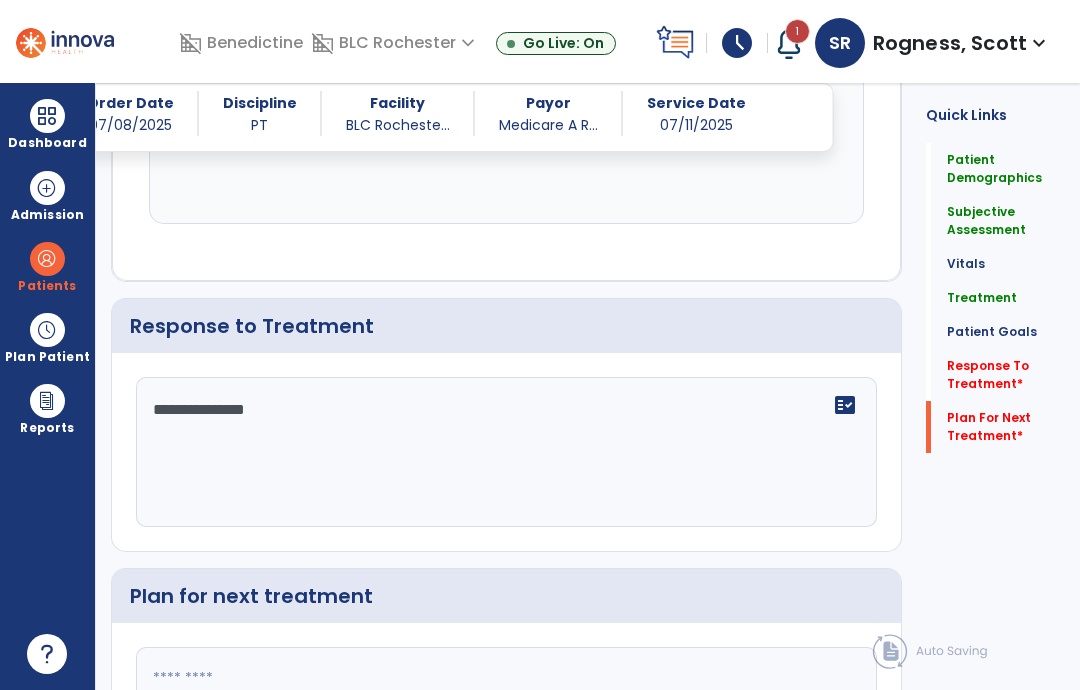 type on "**********" 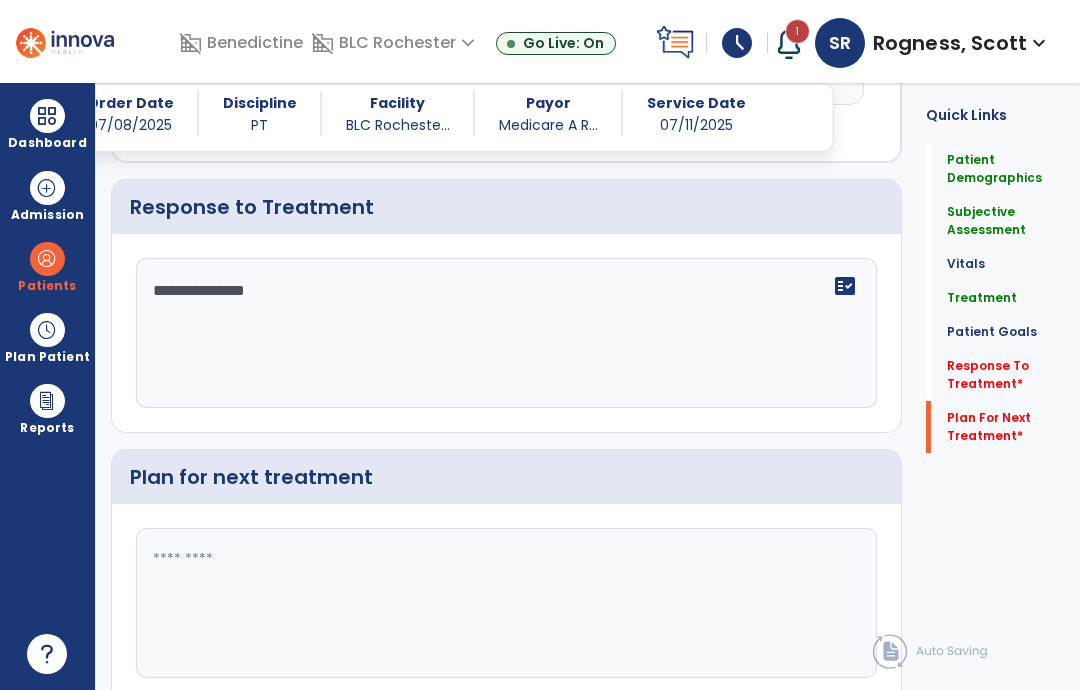 click 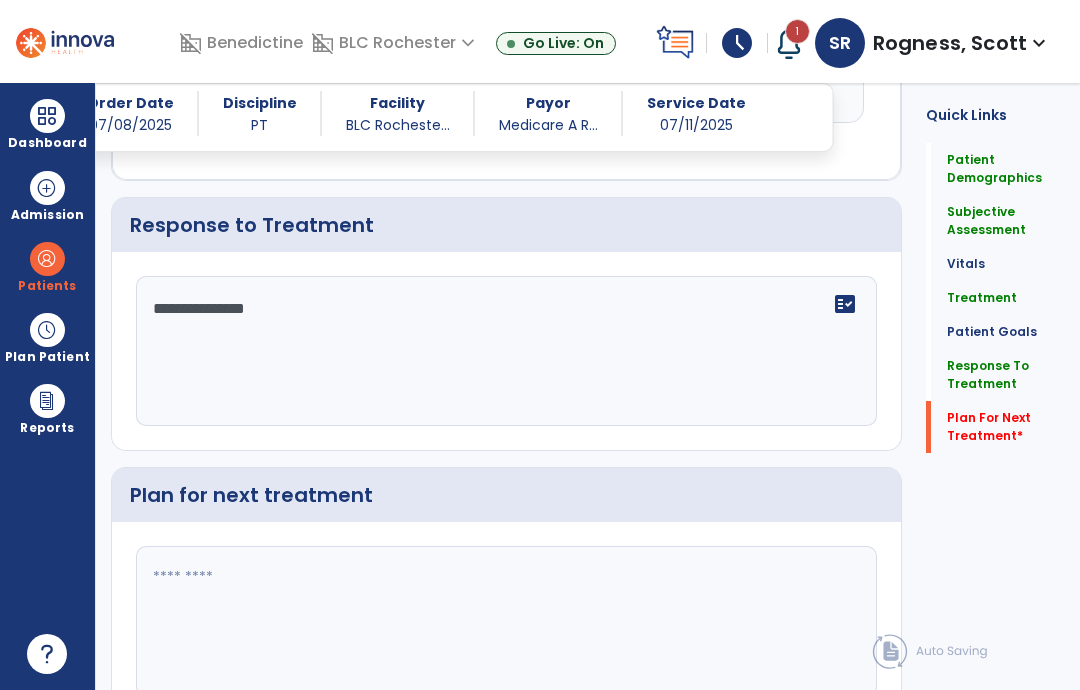 click 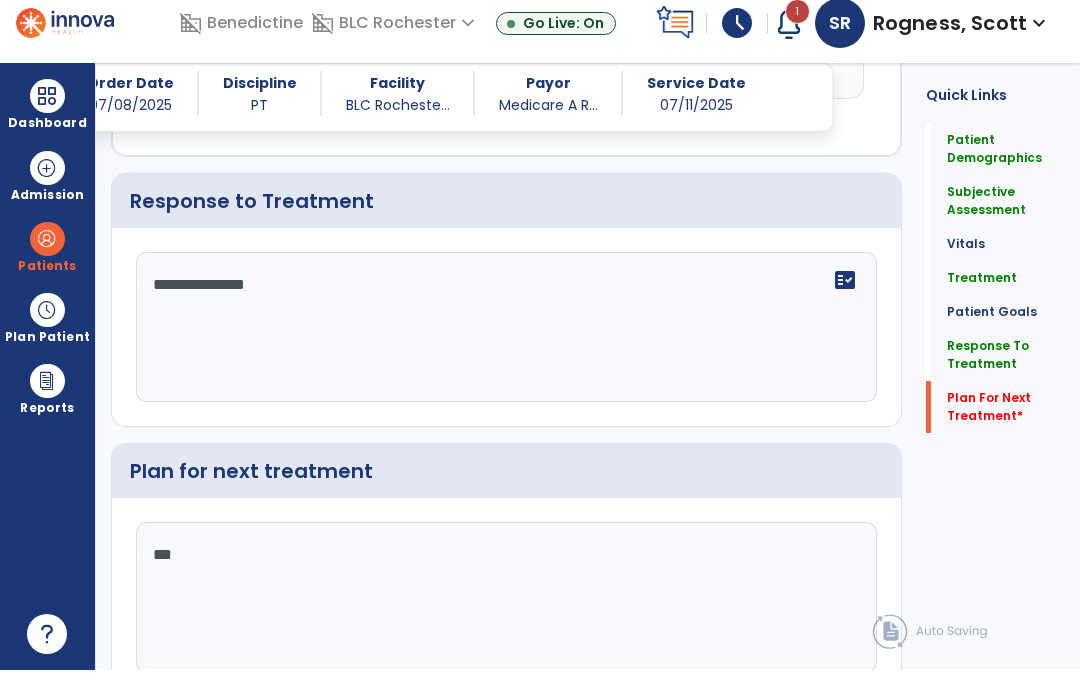 type on "***" 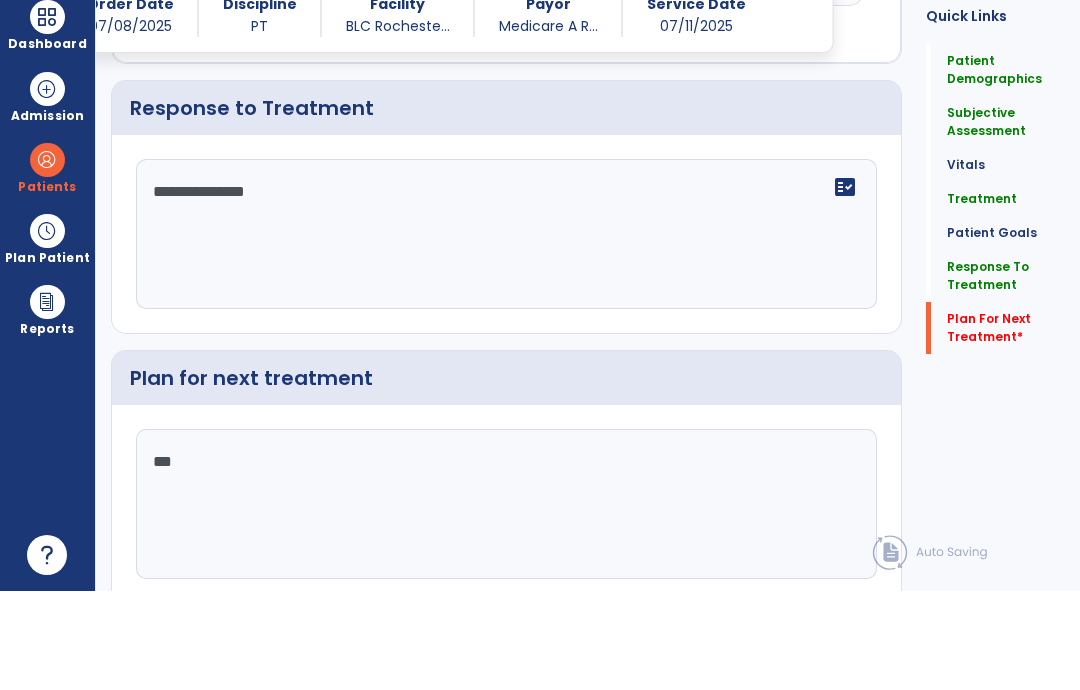 scroll, scrollTop: 2429, scrollLeft: 0, axis: vertical 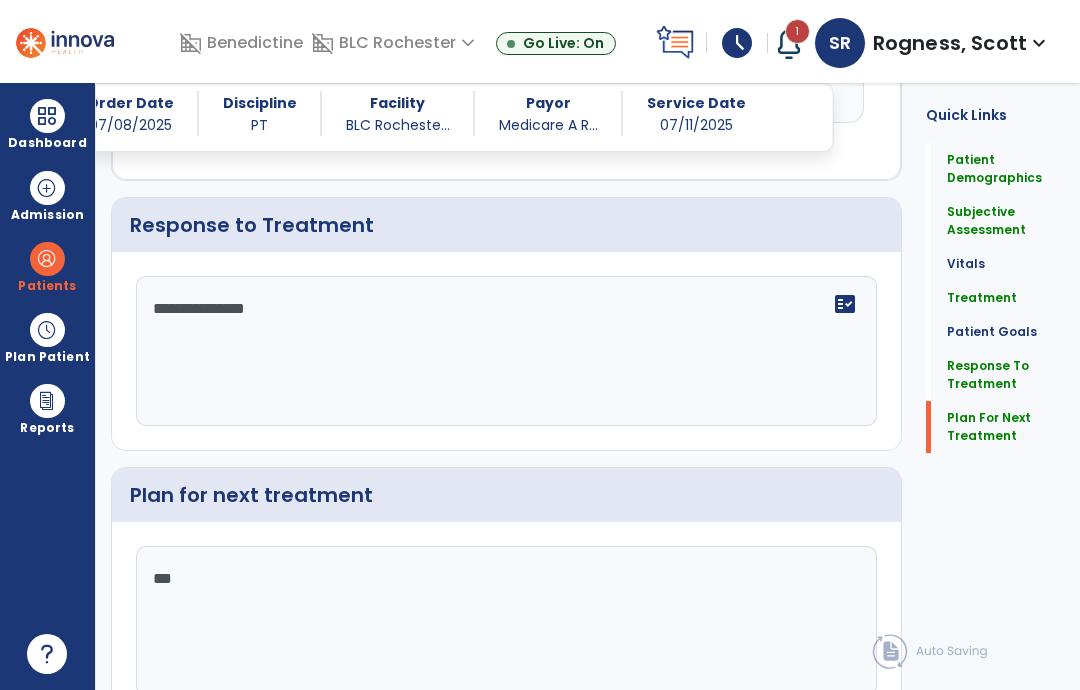 click on "chevron_right" 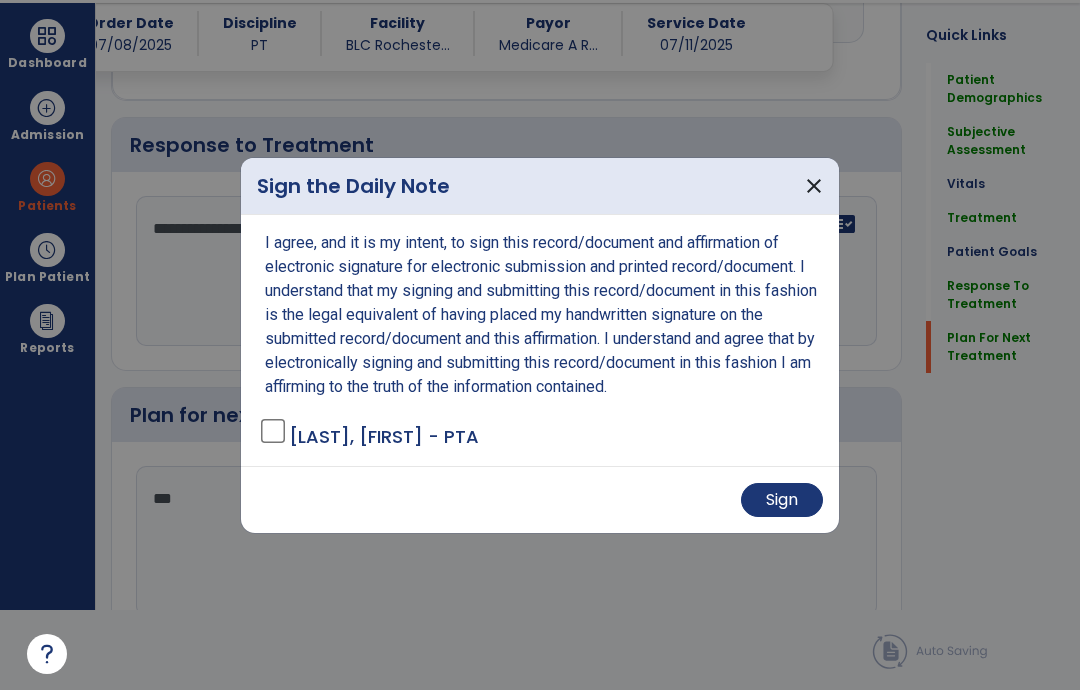 click on "Sign" at bounding box center (782, 500) 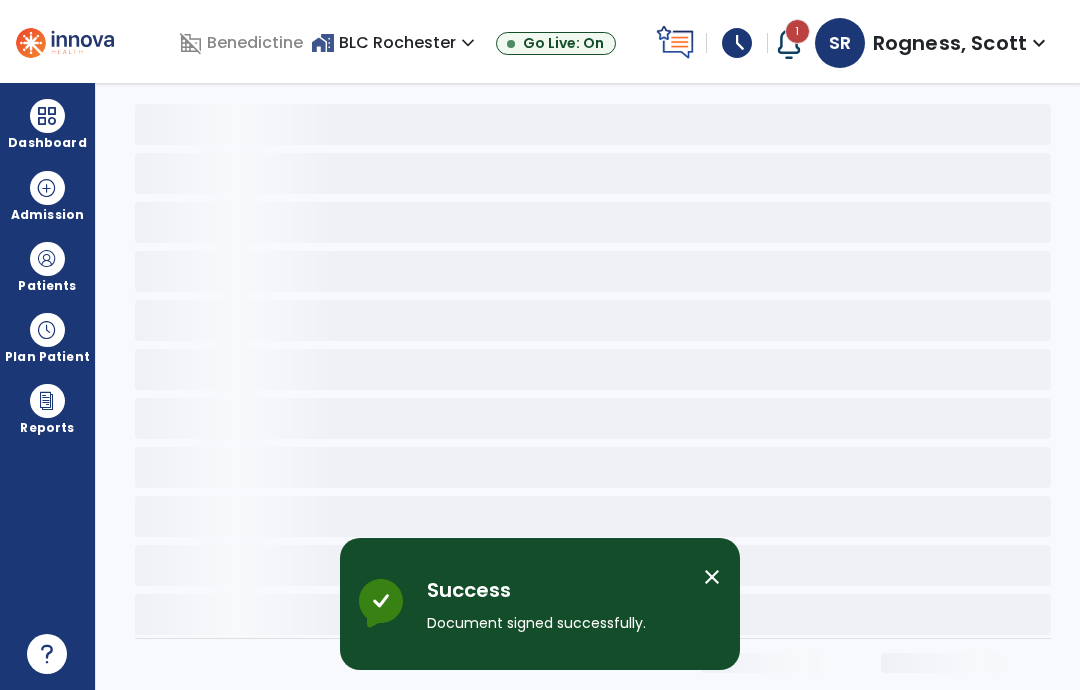 scroll, scrollTop: 0, scrollLeft: 0, axis: both 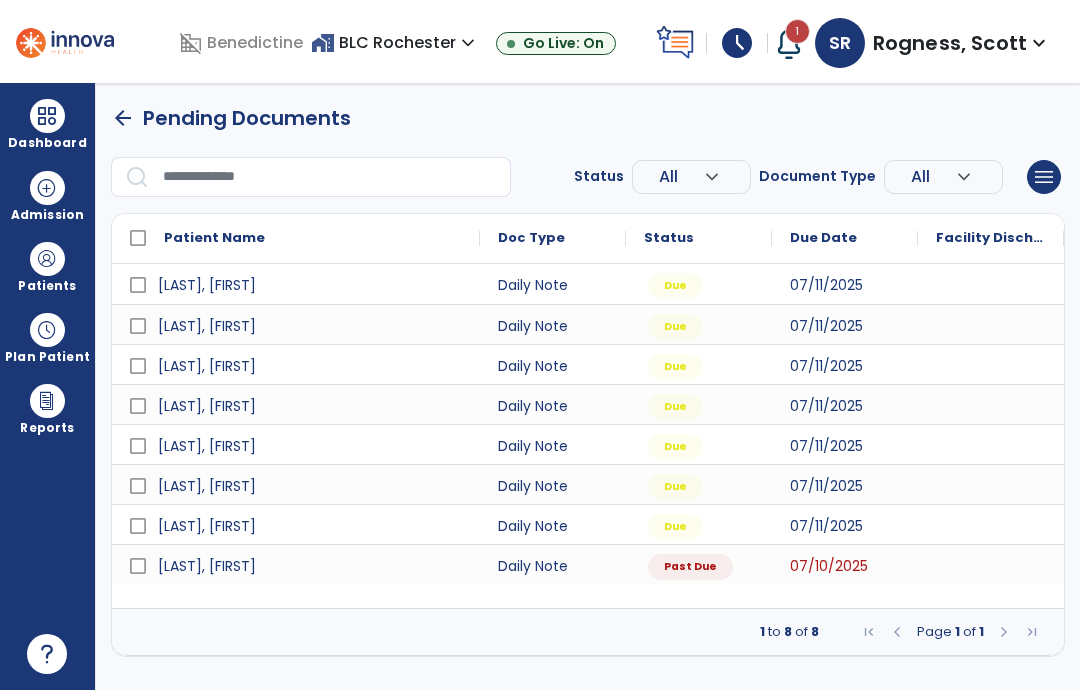 click at bounding box center (991, 564) 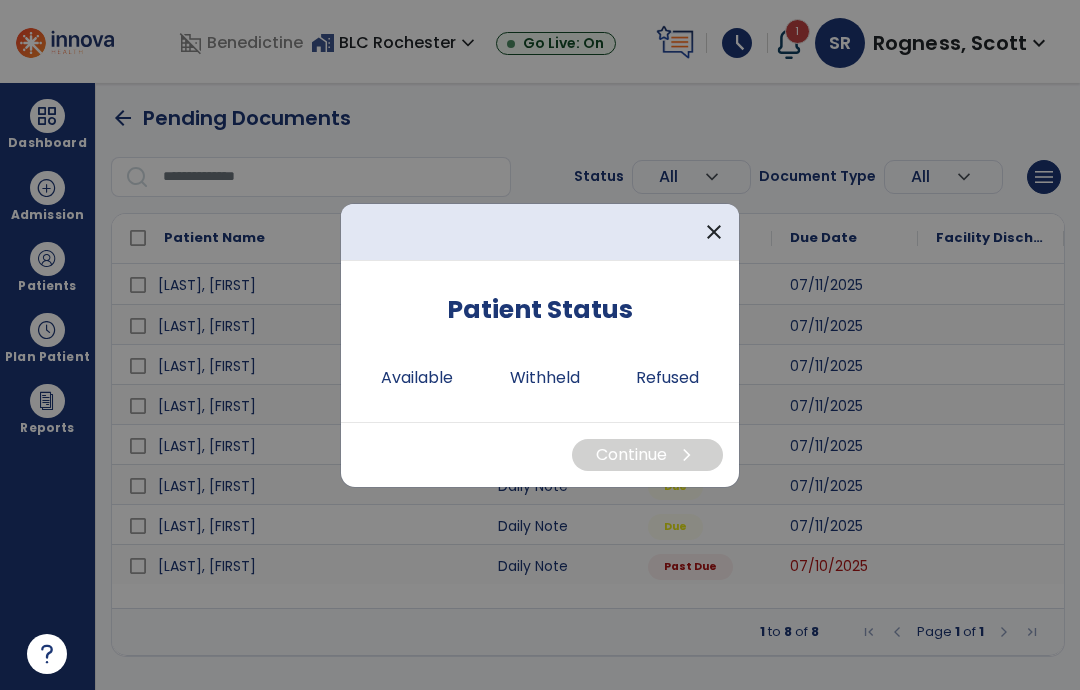 click on "Withheld" at bounding box center (545, 378) 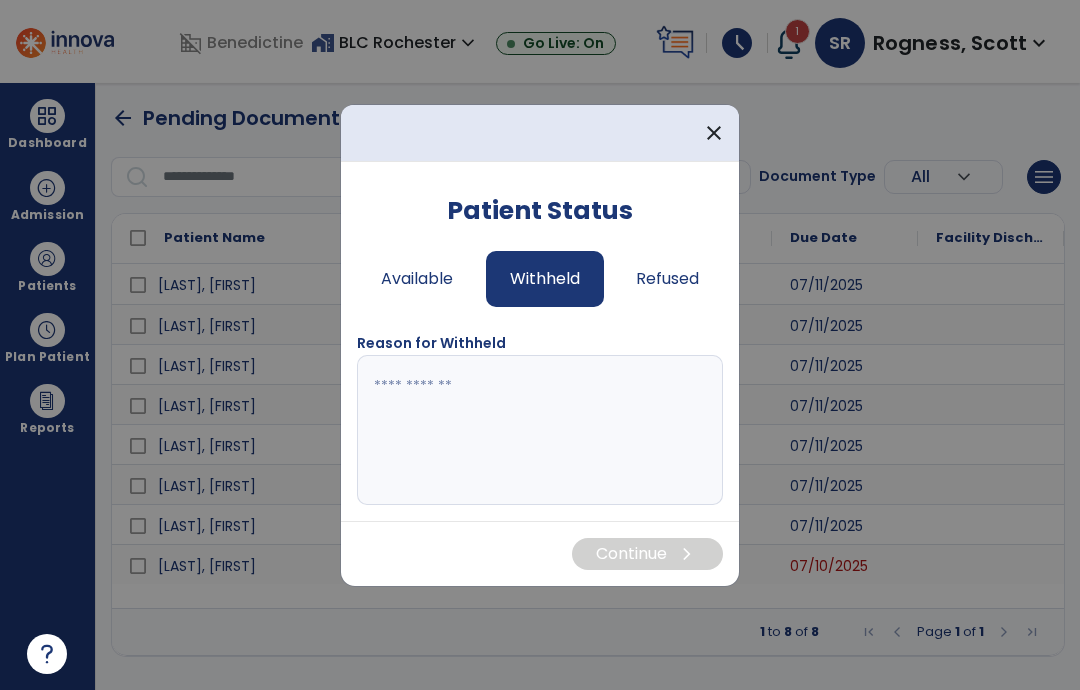 click at bounding box center [540, 430] 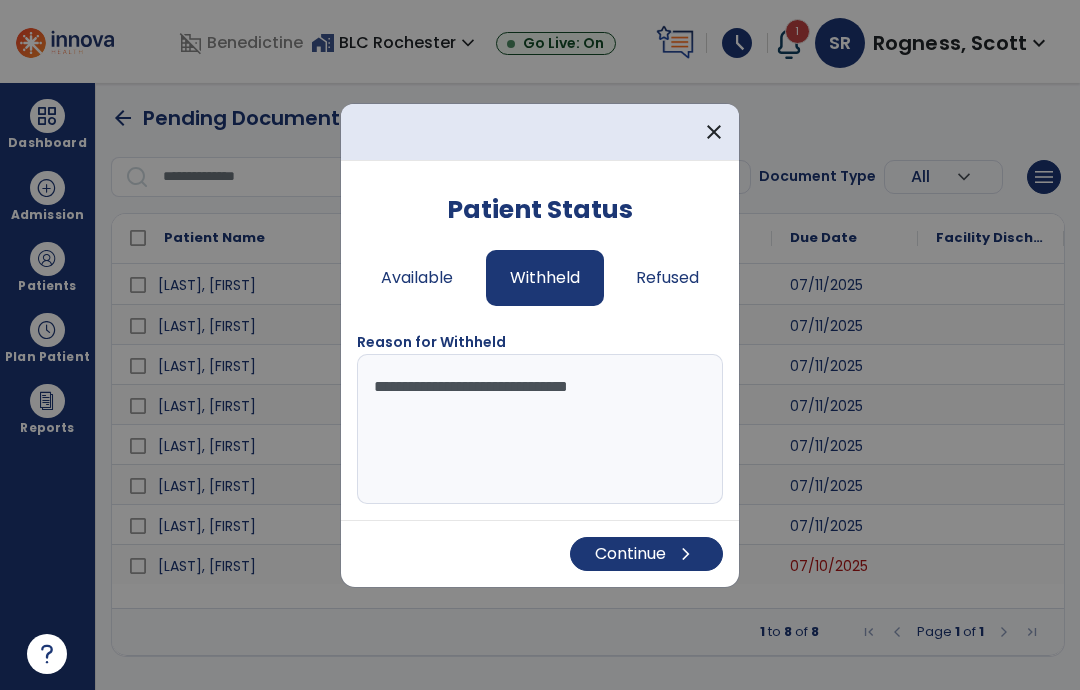 type on "**********" 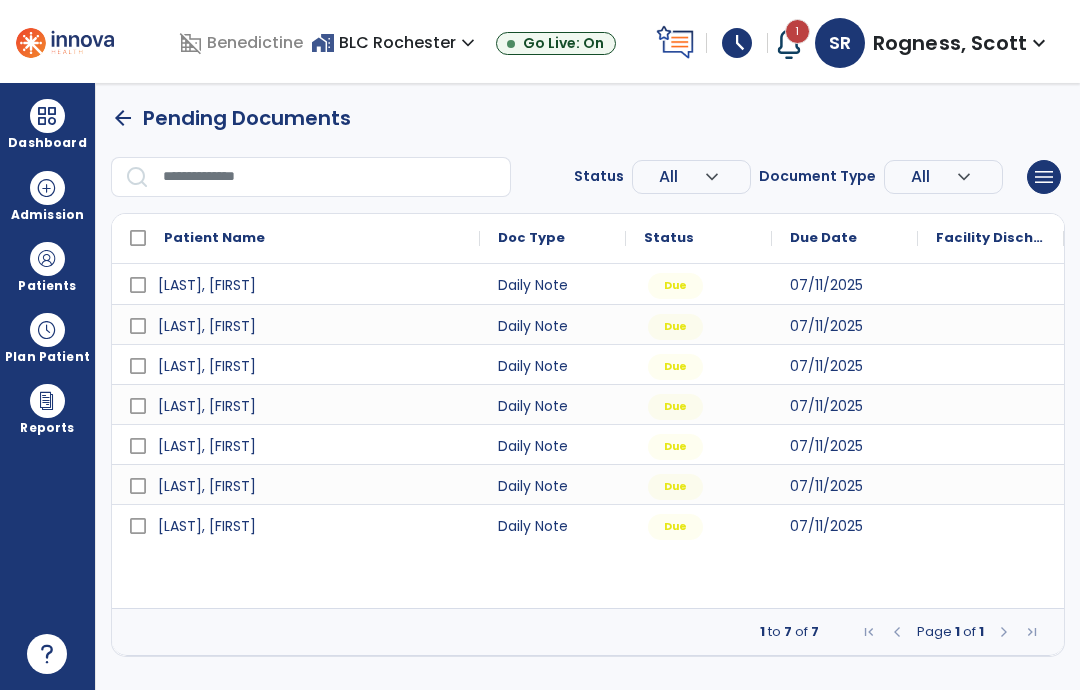 click at bounding box center (991, 284) 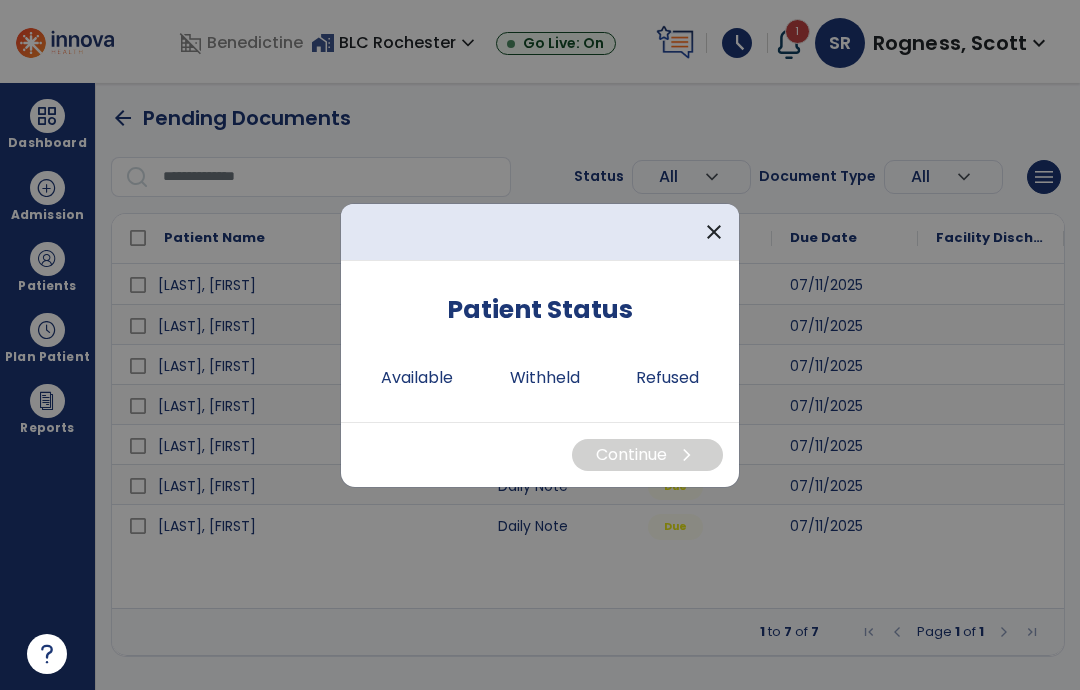 click on "Available" at bounding box center [417, 378] 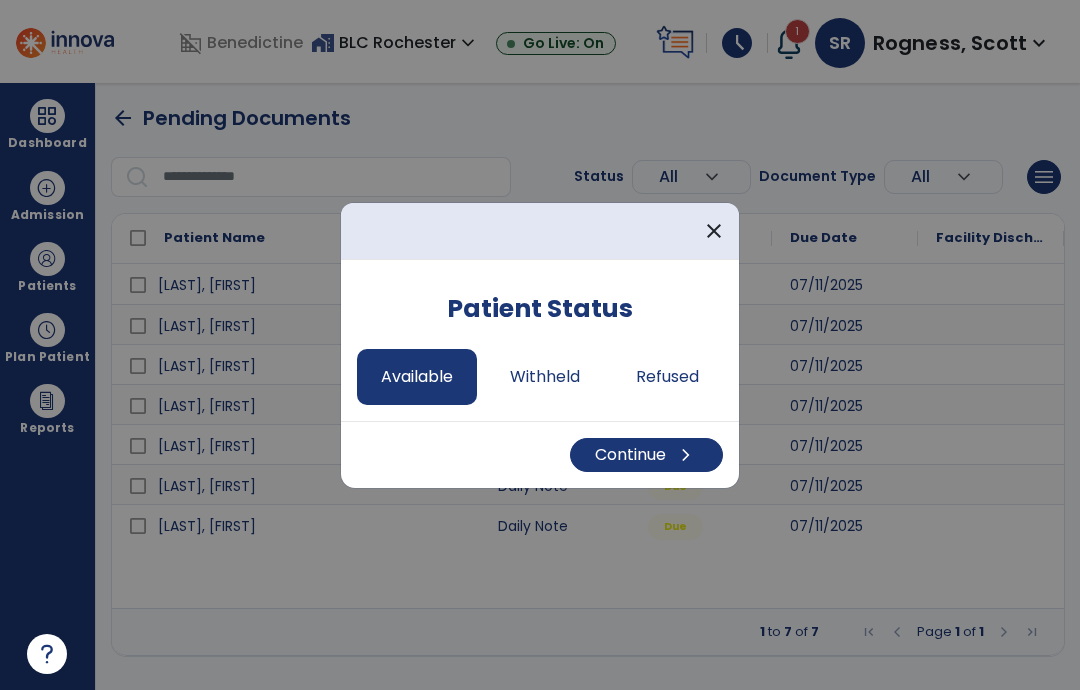 click on "Continue   chevron_right" at bounding box center (646, 455) 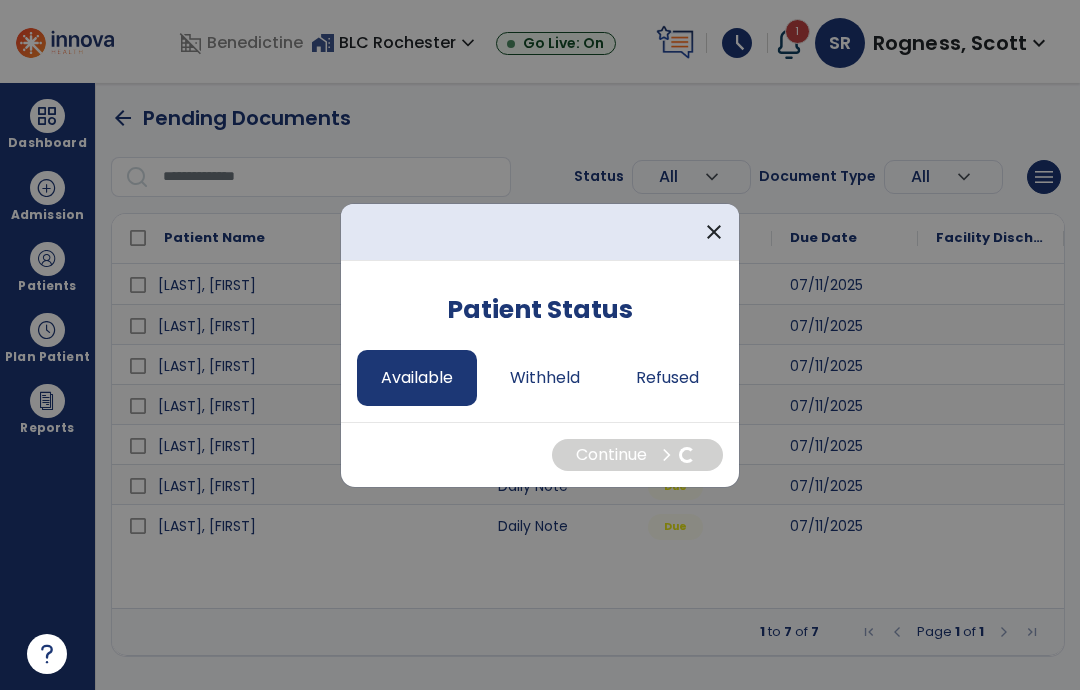 select on "*" 